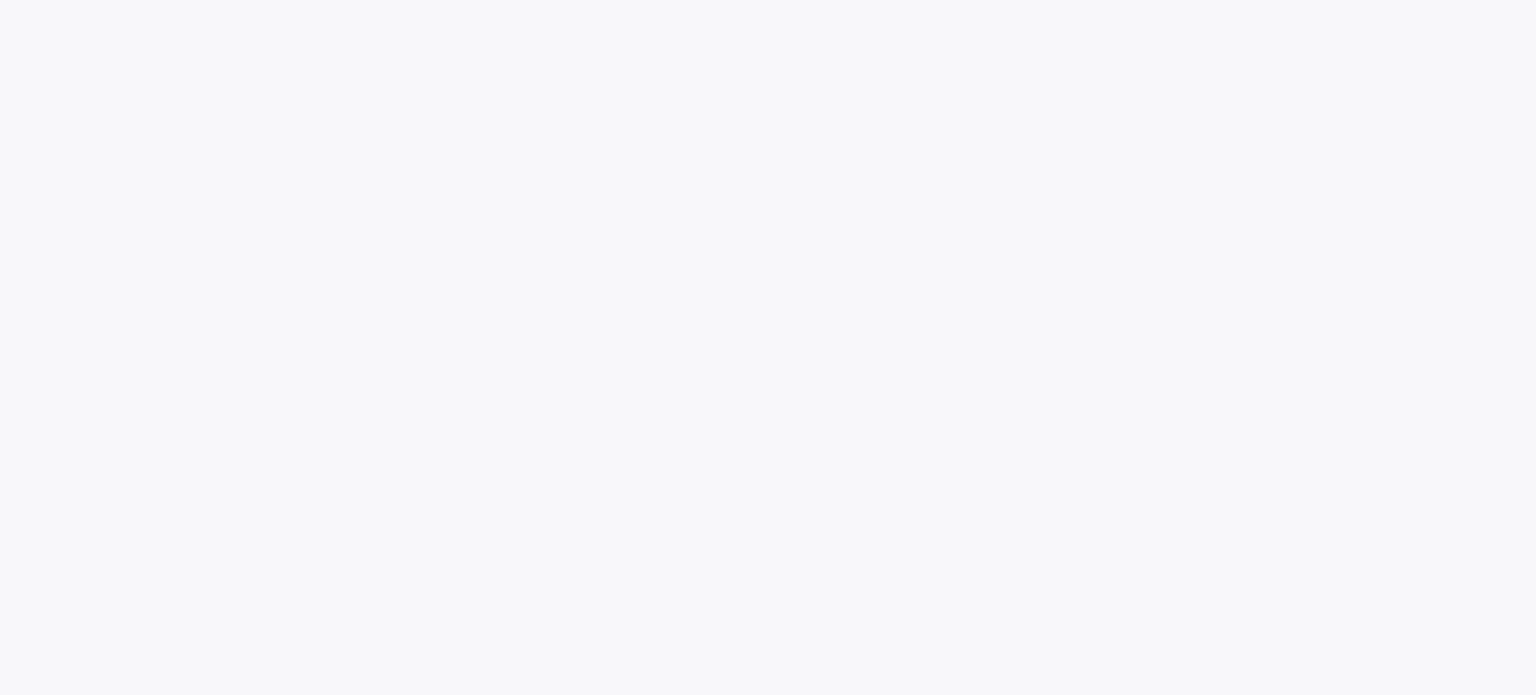 scroll, scrollTop: 0, scrollLeft: 0, axis: both 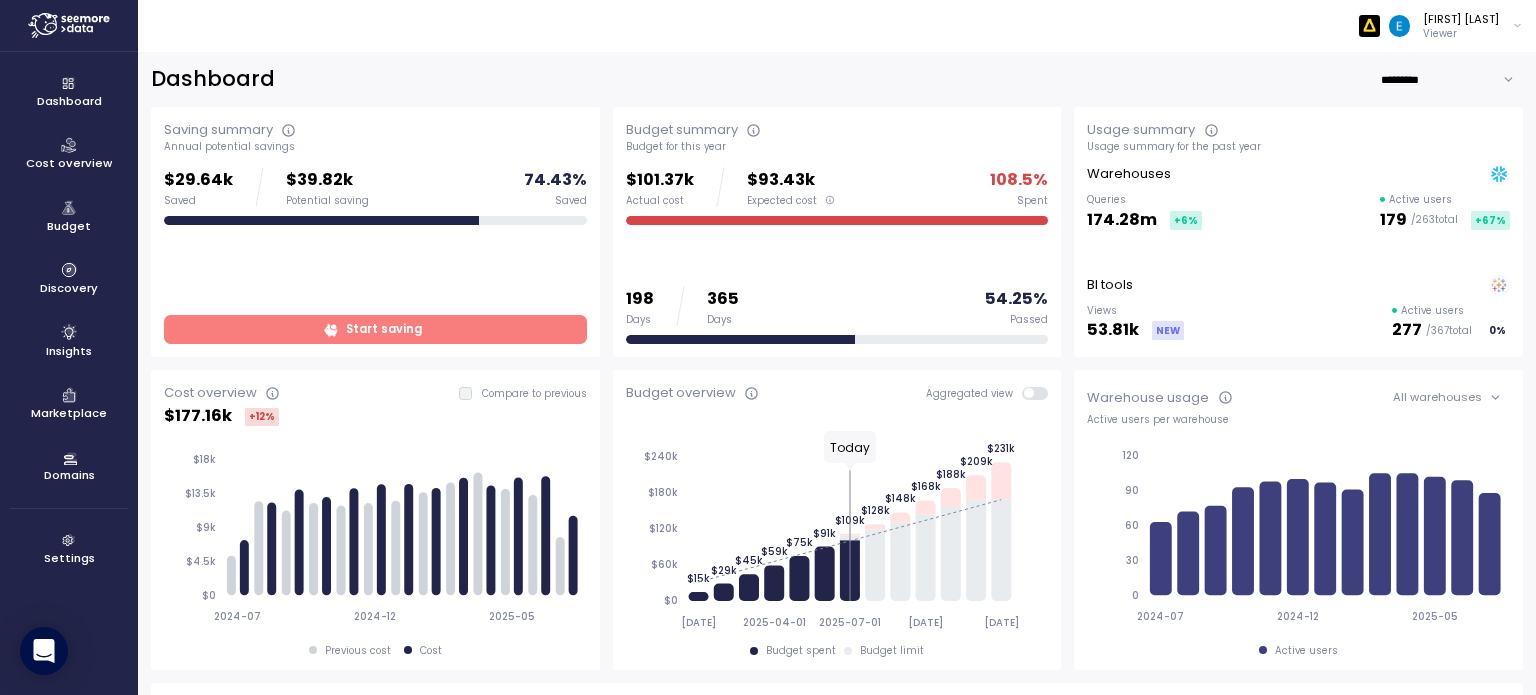 click on "Cost overview" at bounding box center (69, 155) 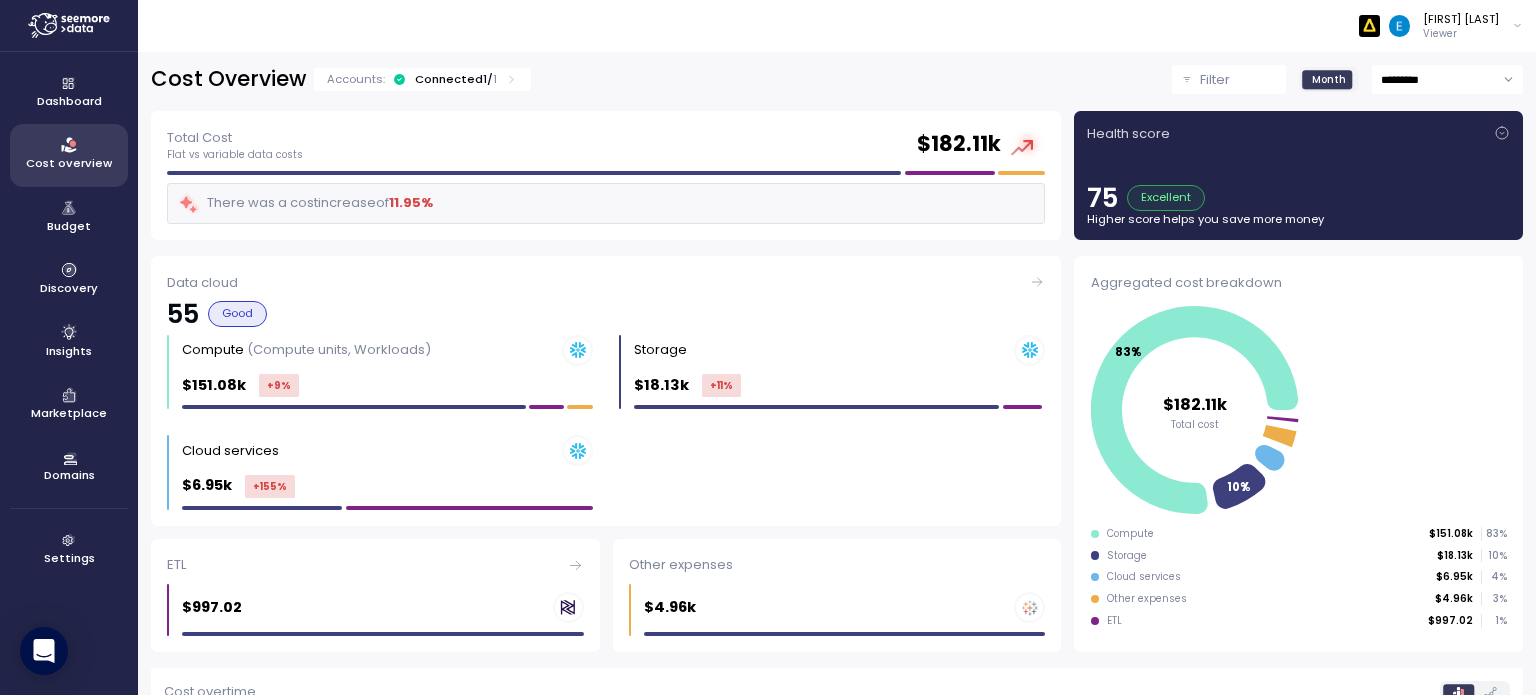 click 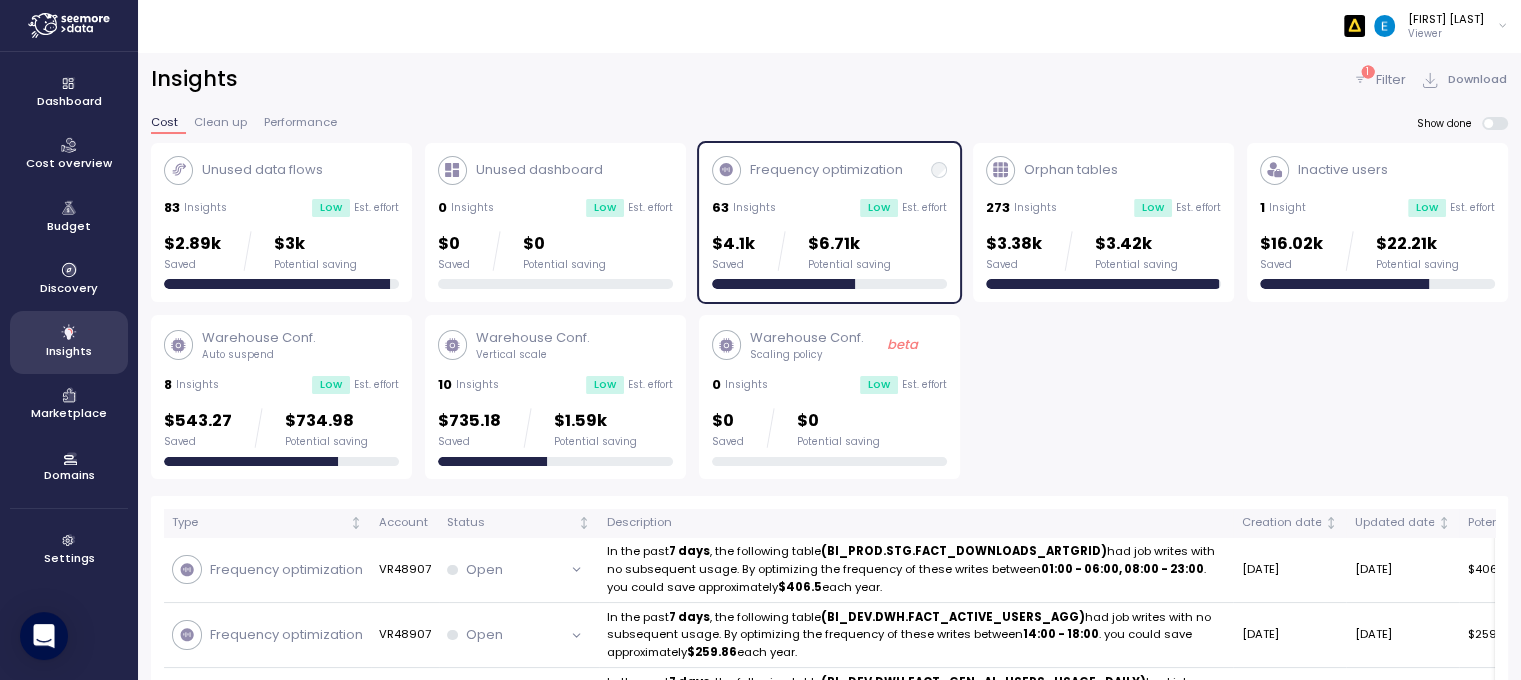click on "Unused data flows 83 Insights Low Est. effort $2.89k Saved $3k Potential saving Unused dashboard 0 Insights Low Est. effort $0 Saved $0 Potential saving Frequency optimization 63 Insights Low Est. effort $4.1k Saved $6.71k Potential saving Orphan tables 273 Insights Low Est. effort $3.38k Saved $3.42k Potential saving Inactive users 1 Insight Low Est. effort $16.02k Saved $22.21k Potential saving Warehouse Conf. Auto suspend 8 Insights Low Est. effort $543.27 Saved $734.98 Potential saving Warehouse Conf. Vertical scale 10 Insights Low Est. effort $735.18 Saved $1.59k Potential saving Warehouse Conf. Scaling policy beta 0 Insights Low Est. effort $0 Saved $0 Potential saving" at bounding box center (829, 311) 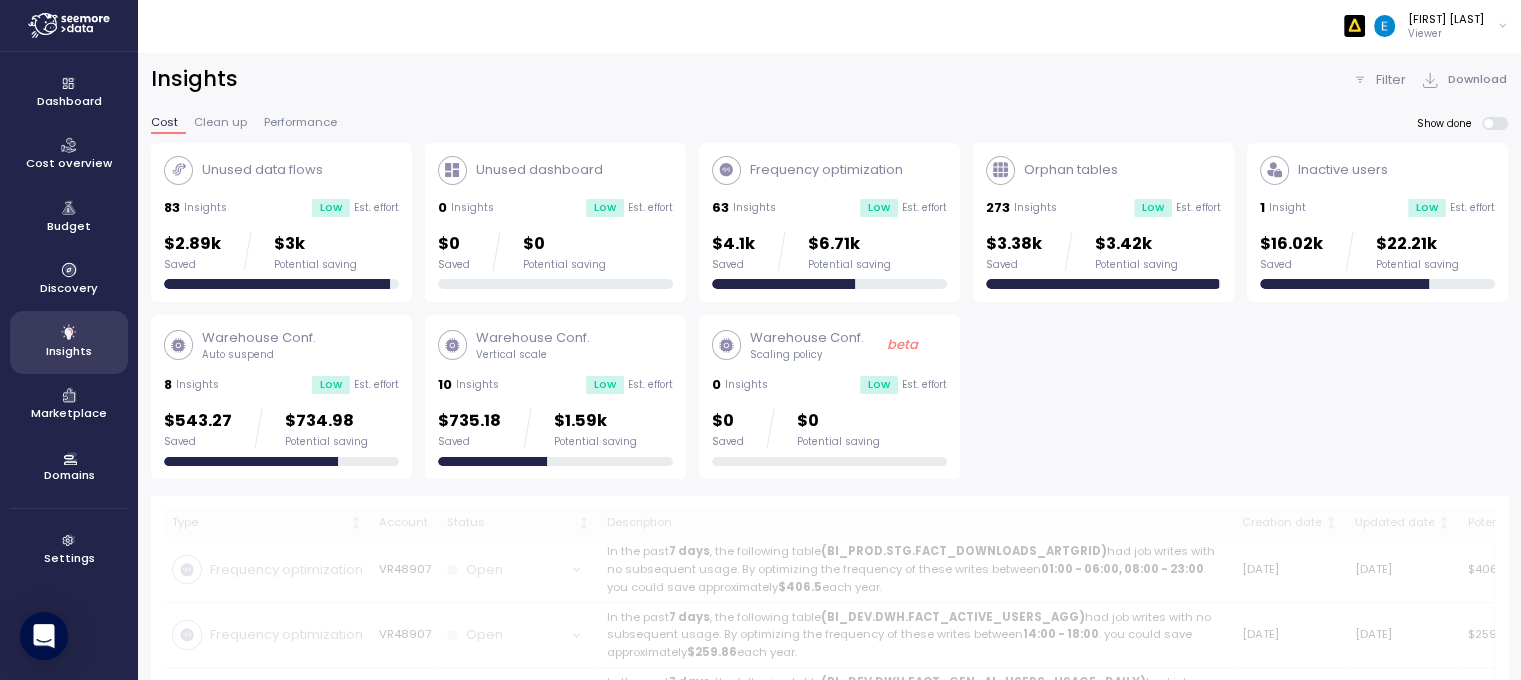 click on "Frequency optimization" at bounding box center (825, 170) 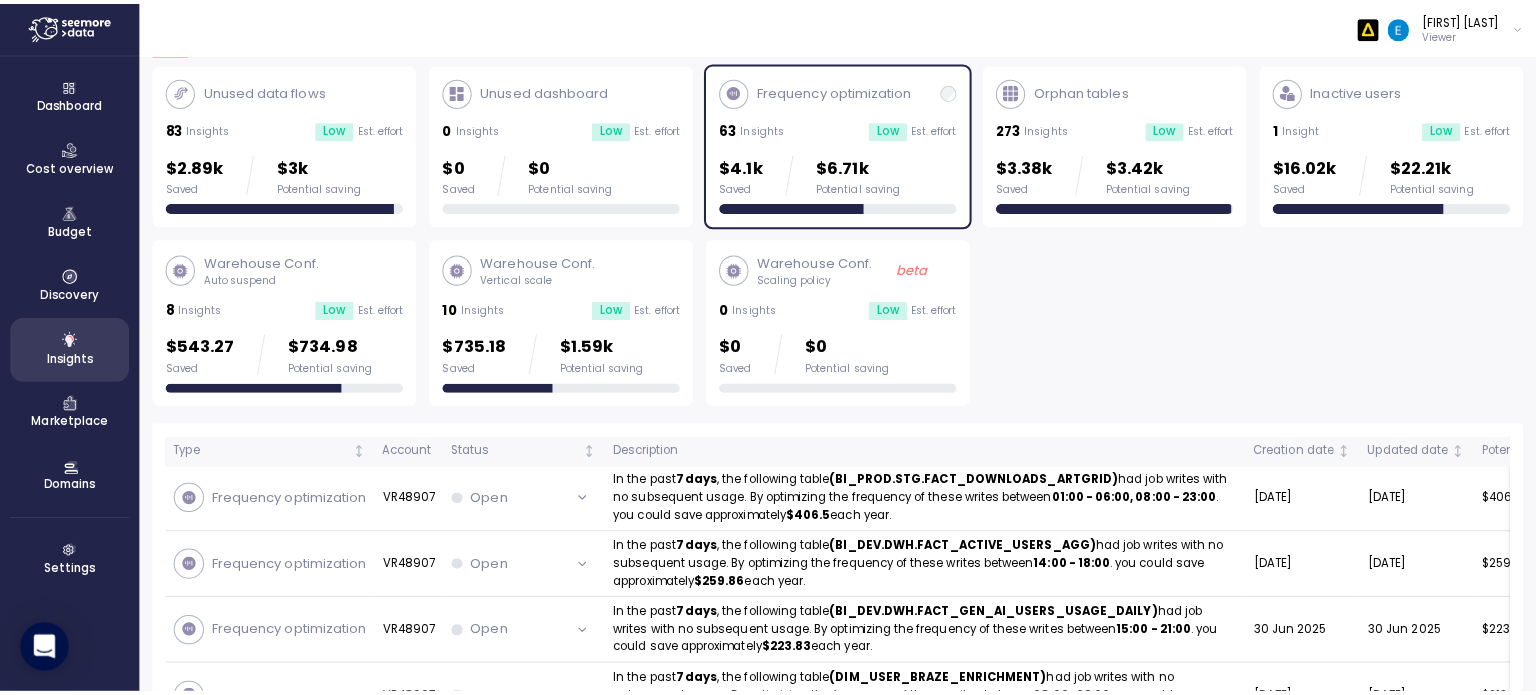 scroll, scrollTop: 100, scrollLeft: 0, axis: vertical 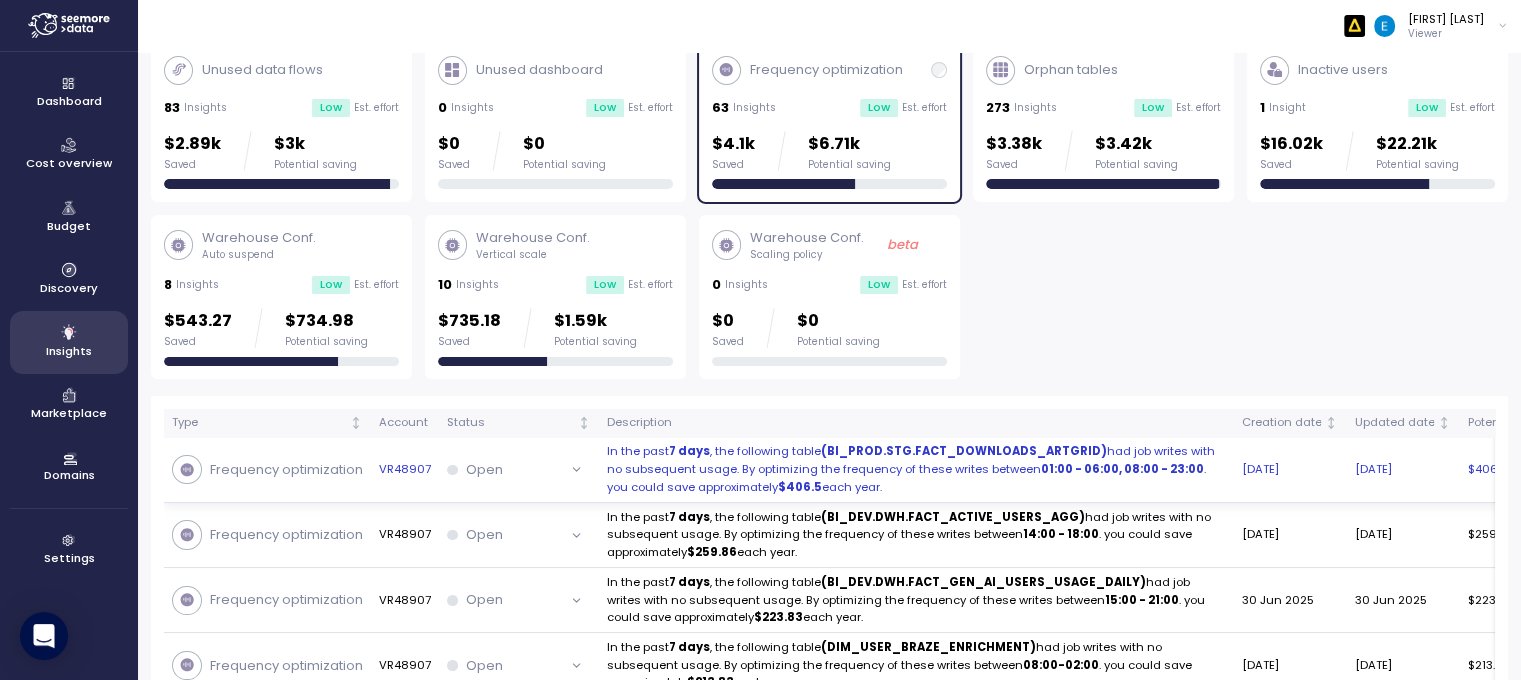 click on "In the past  7 days , the following table  (BI_PROD.STG.FACT_DOWNLOADS_ARTGRID)  had job writes with no subsequent usage. By optimizing the frequency of these writes between  01:00 - 06:00, 08:00 - 23:00 . you could save approximately  $406.5  each year." at bounding box center (916, 469) 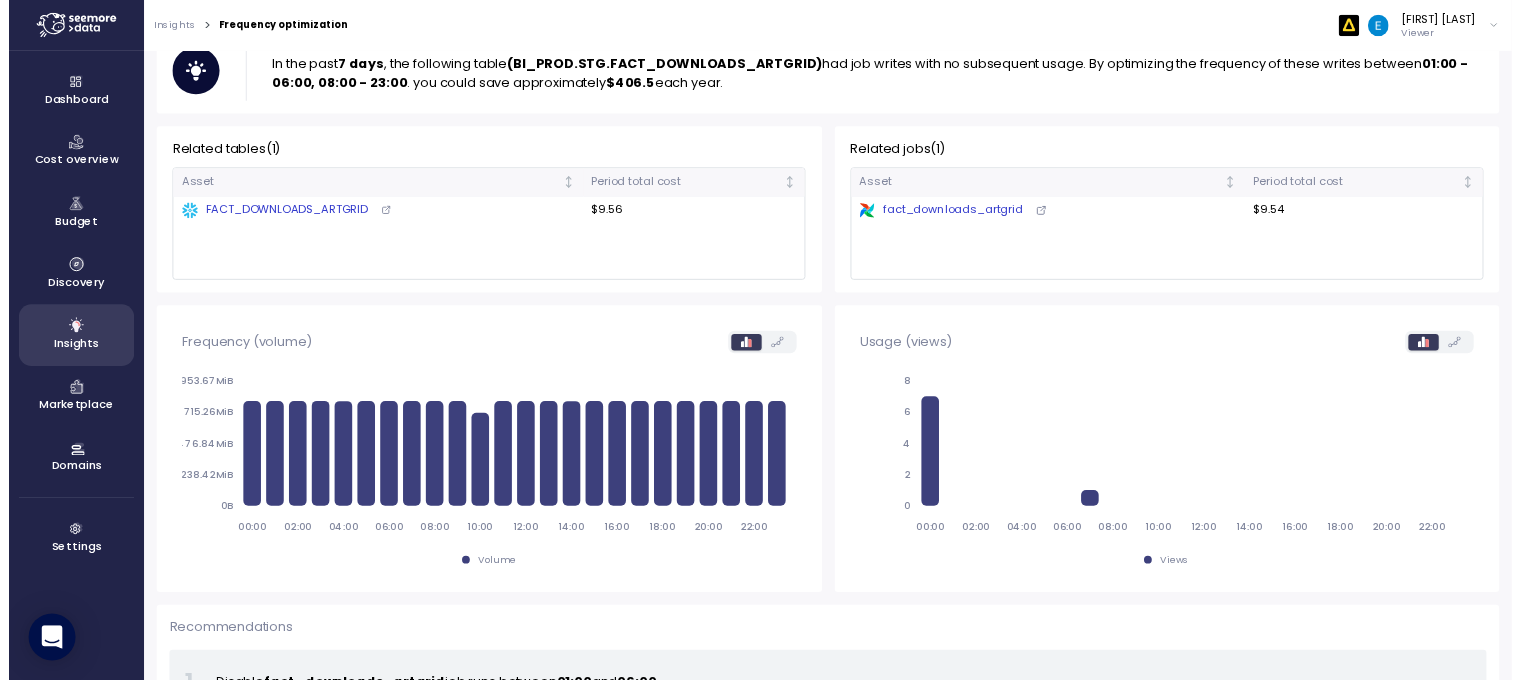 scroll, scrollTop: 0, scrollLeft: 0, axis: both 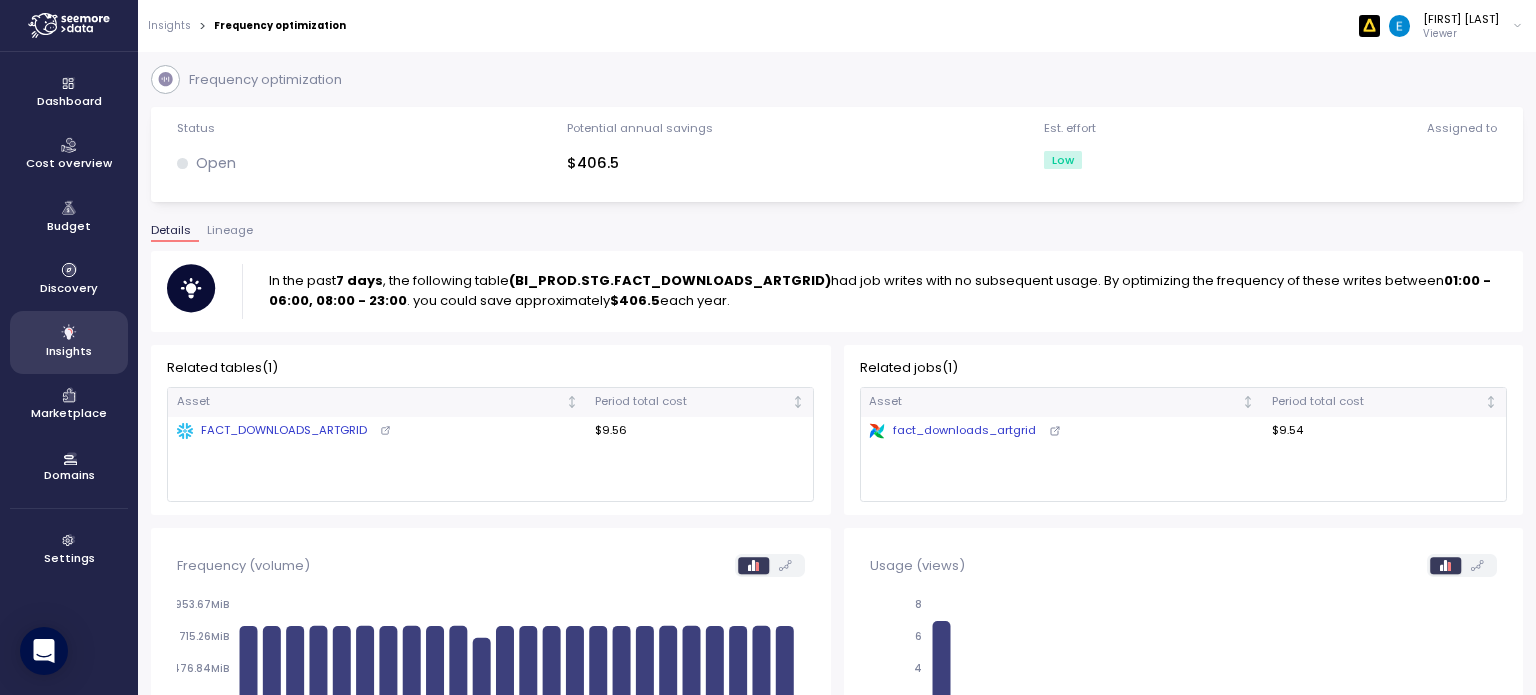 click on "Insights" at bounding box center [169, 26] 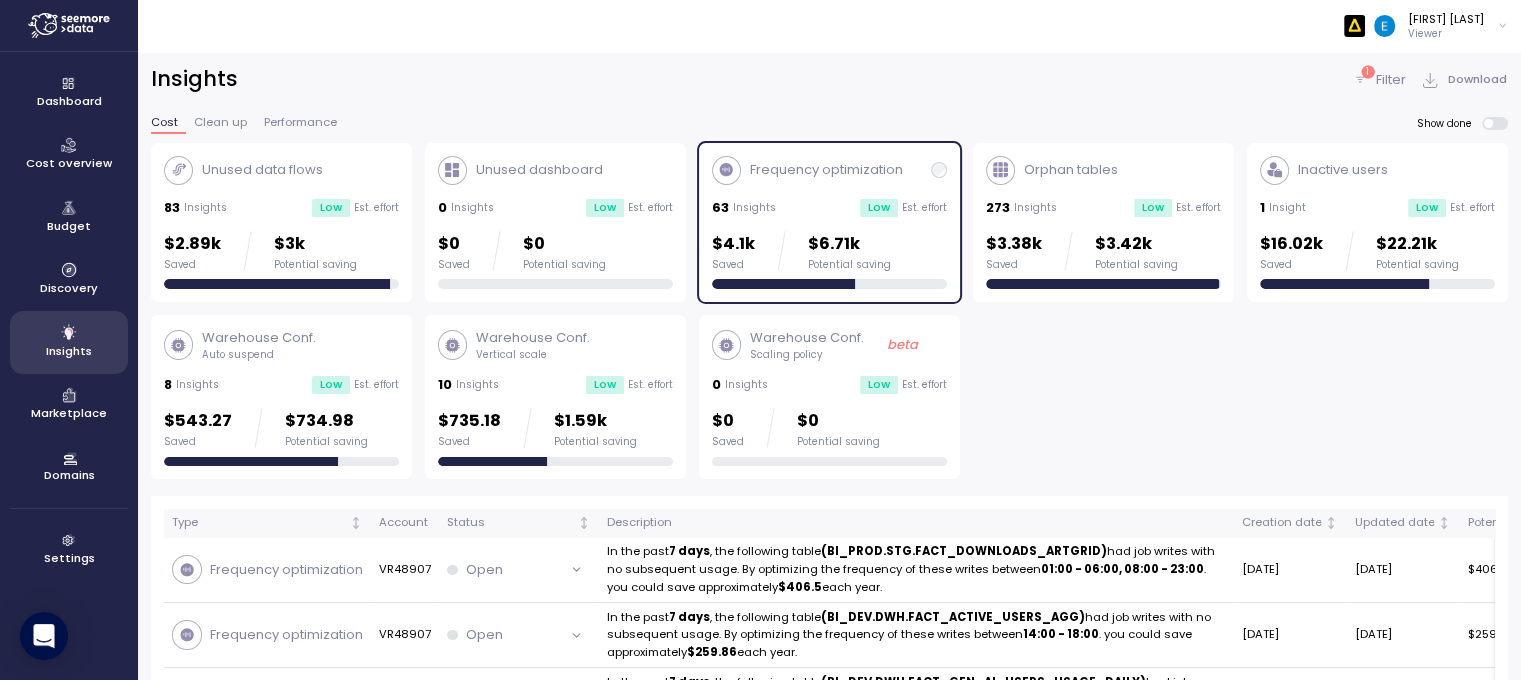click on "10 Insights Low Est. effort" at bounding box center (555, 385) 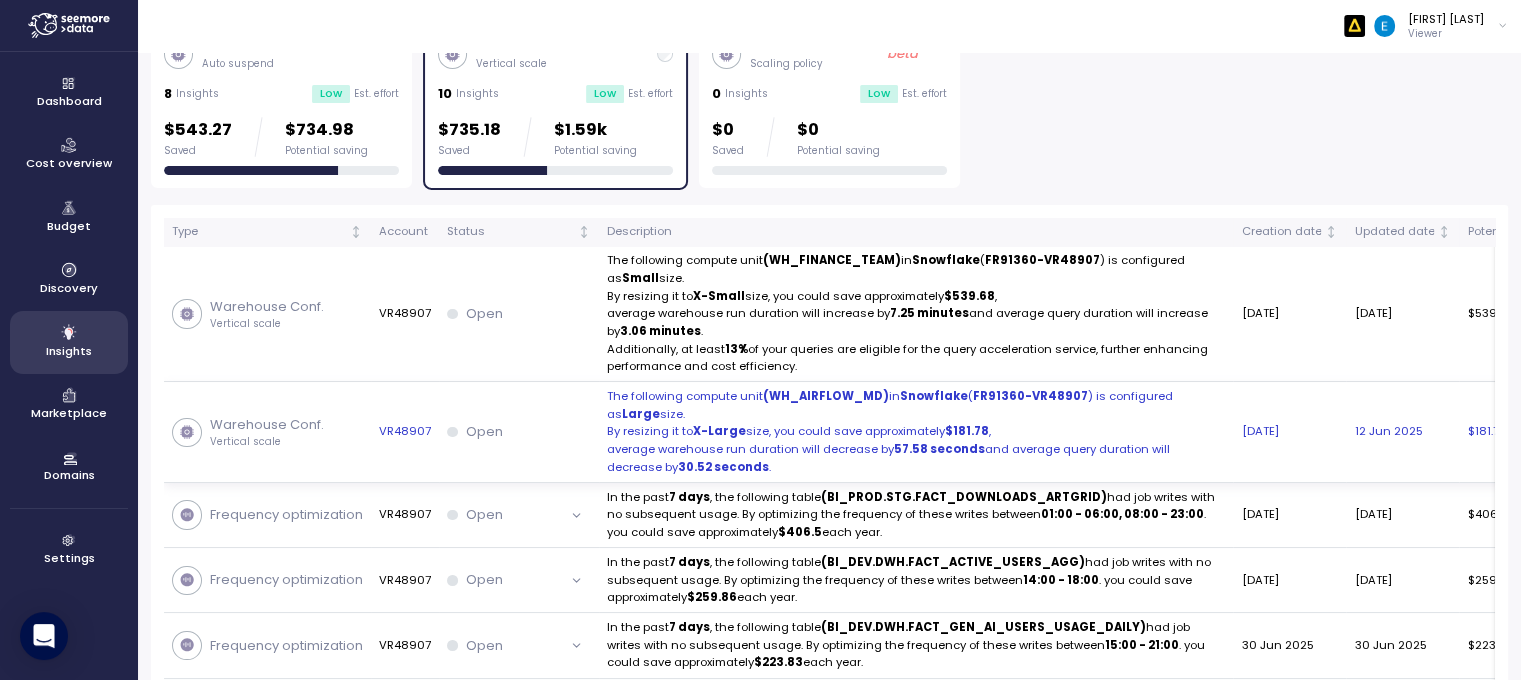 scroll, scrollTop: 0, scrollLeft: 0, axis: both 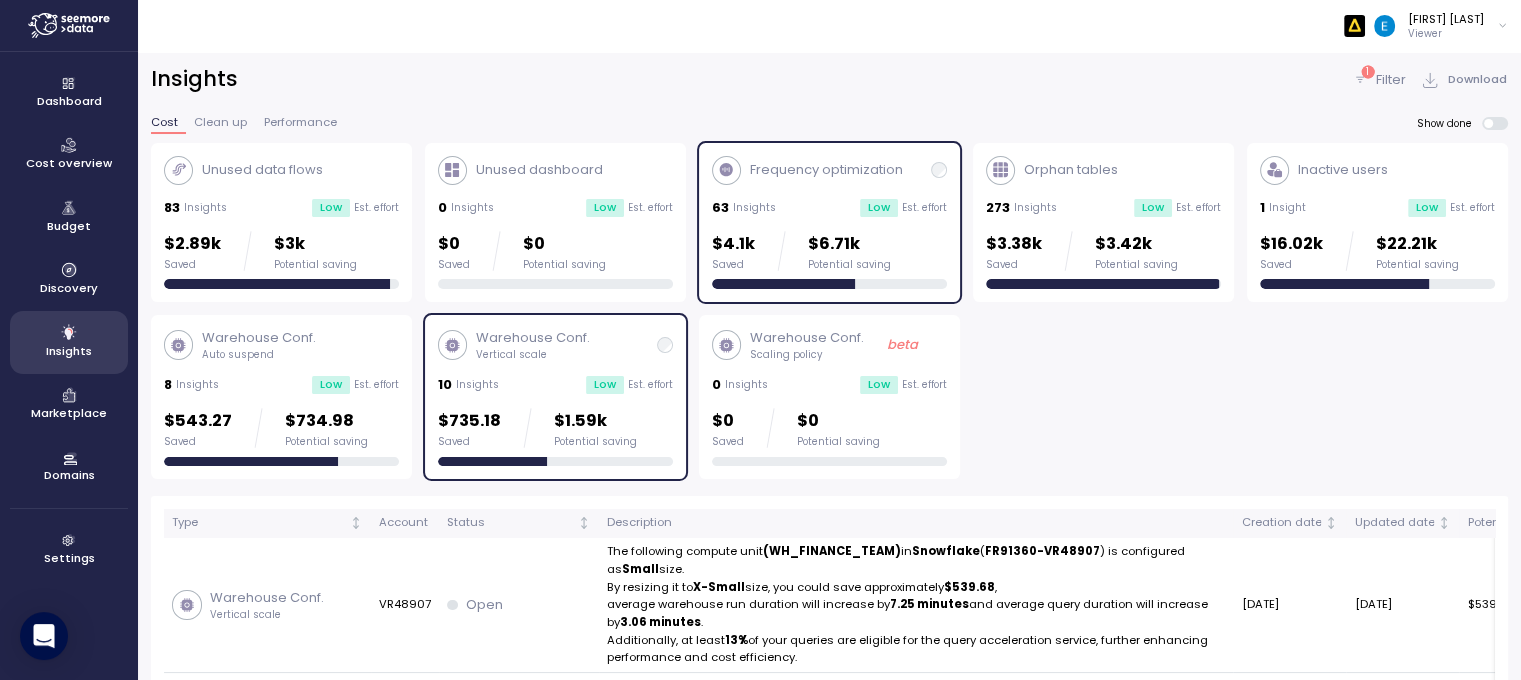 click on "Warehouse Conf. Auto suspend 8 Insights Low Est. effort $543.27 Saved $734.98 Potential saving" at bounding box center [281, 397] 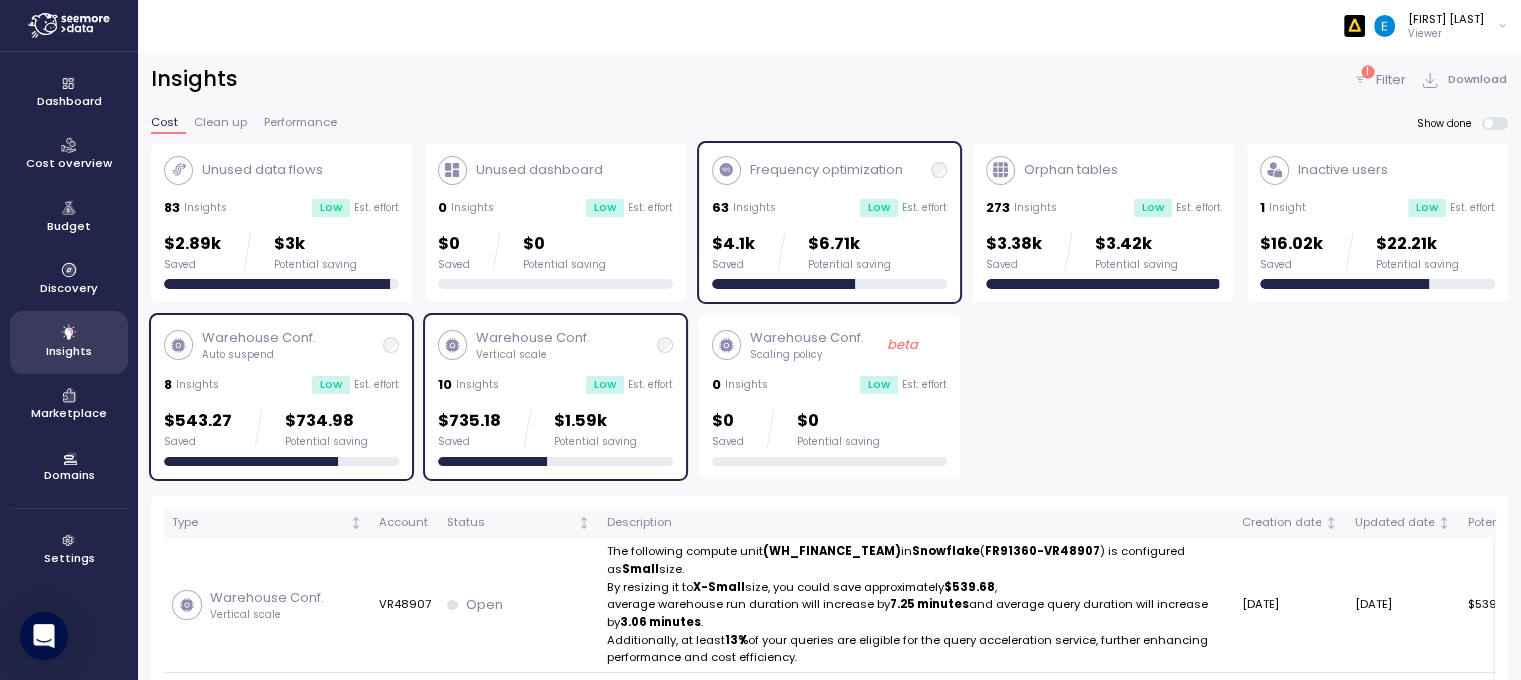 click on "Orphan tables" at bounding box center [1103, 170] 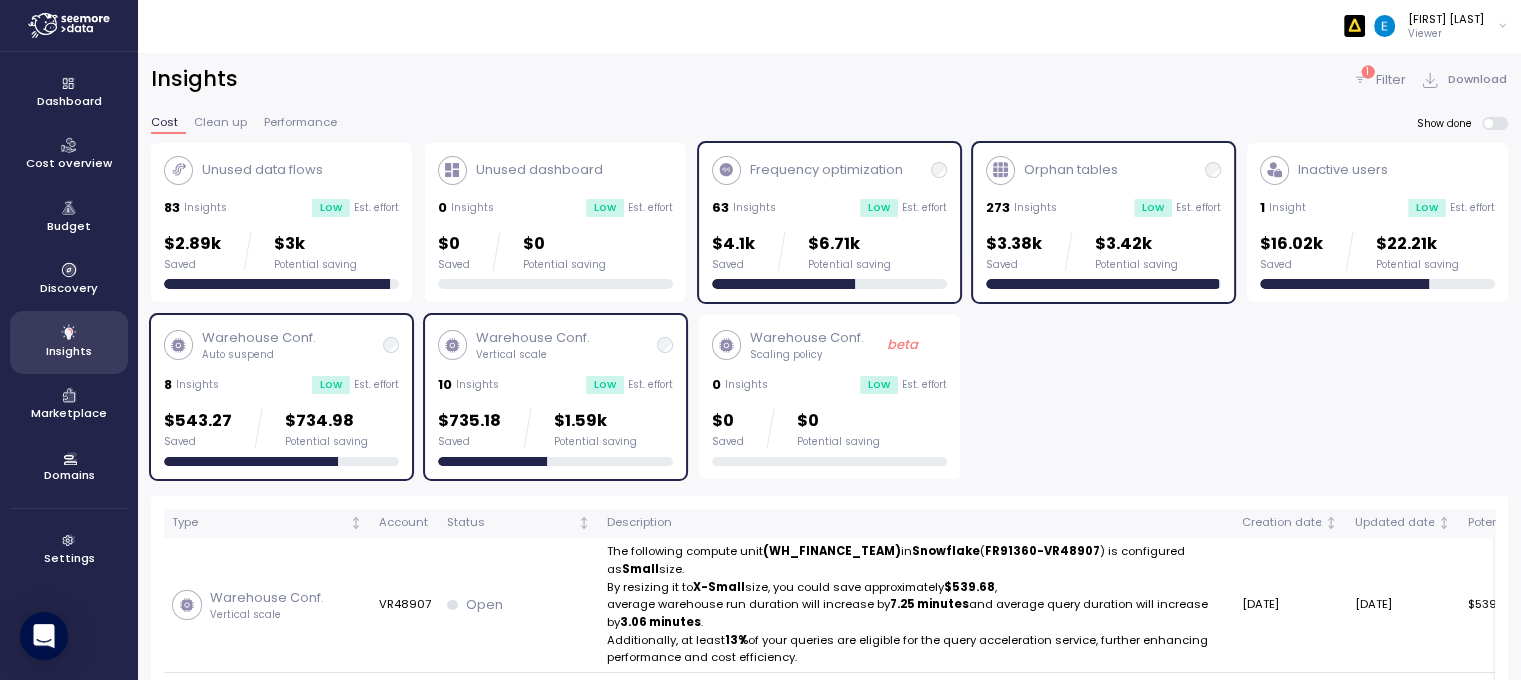 click on "Frequency optimization 63 Insights Low Est. effort $4.1k Saved $6.71k Potential saving" at bounding box center [829, 223] 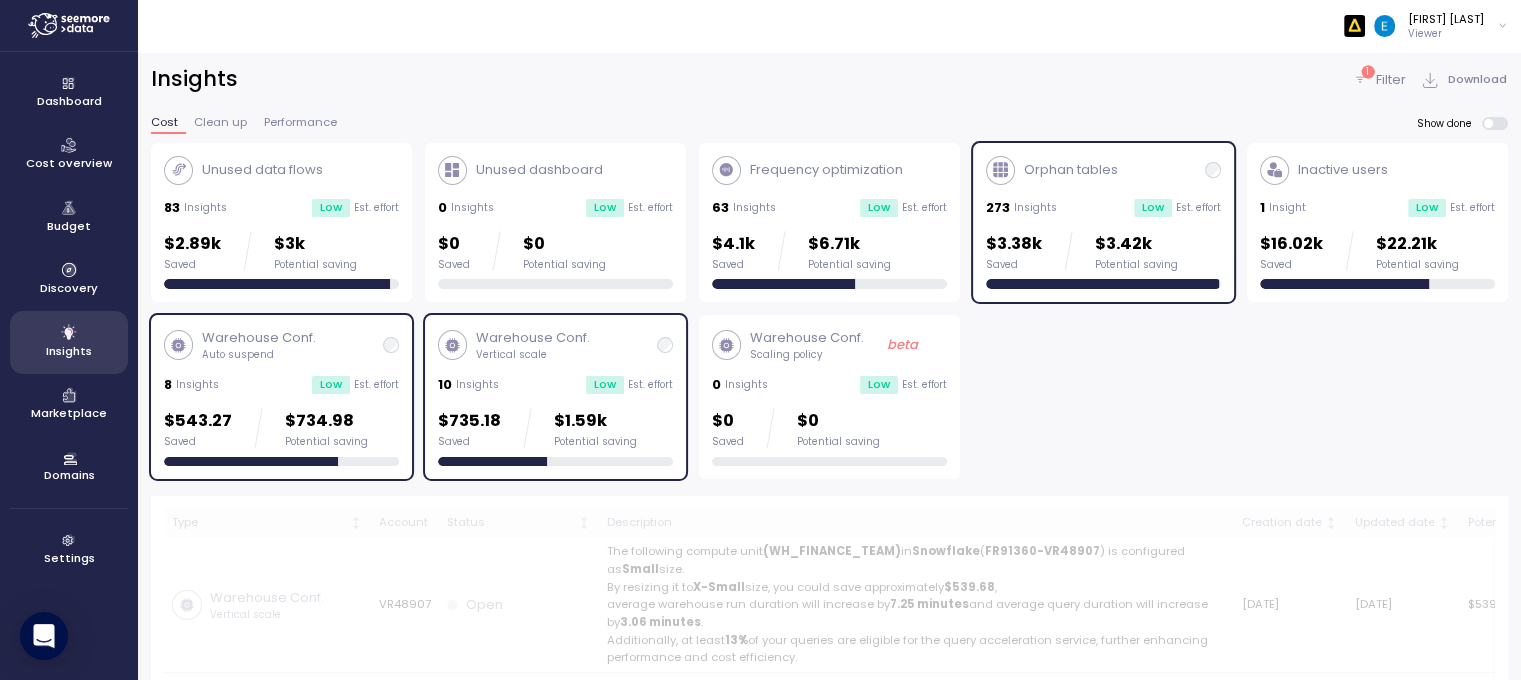 click on "Vertical scale" at bounding box center (532, 355) 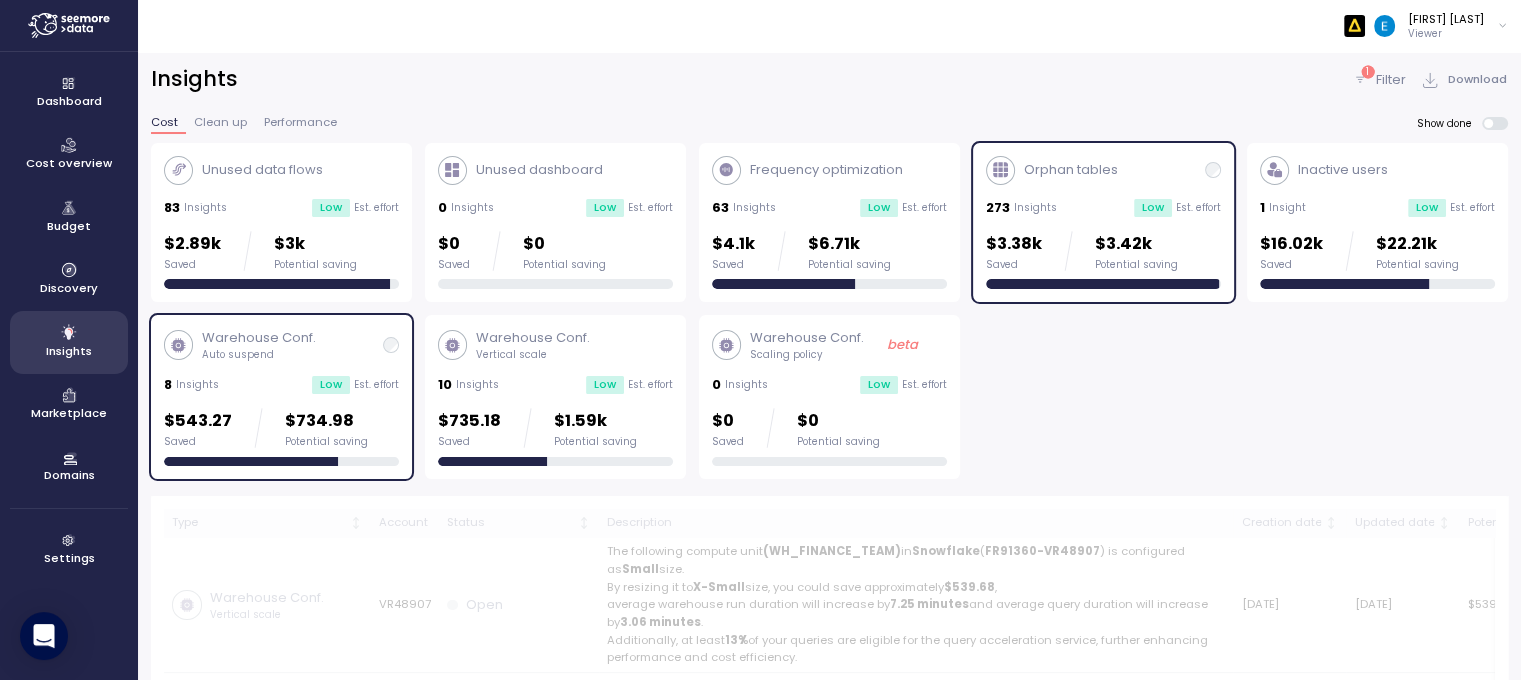 click on "Warehouse Conf. Auto suspend 8 Insights Low Est. effort $543.27 Saved $734.98 Potential saving" at bounding box center (281, 397) 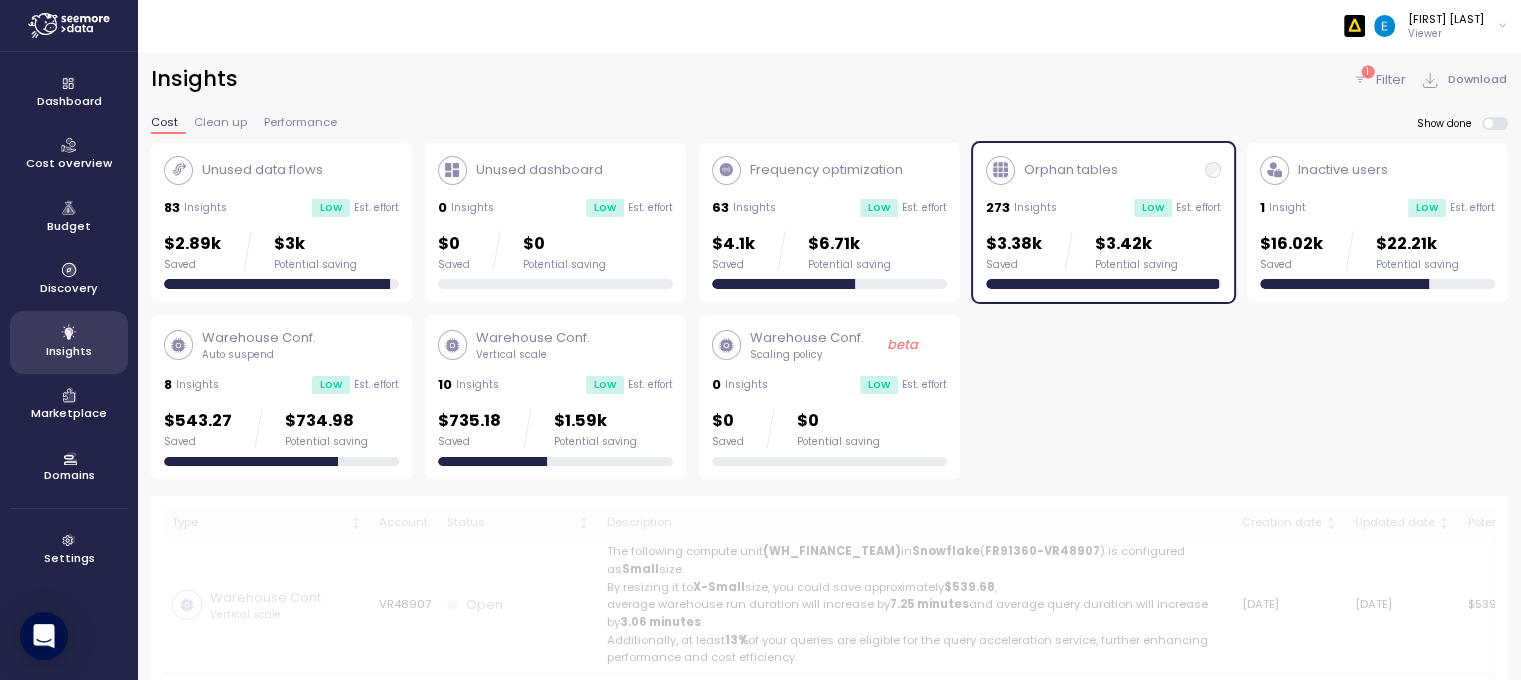 click on "Insights" at bounding box center (1035, 208) 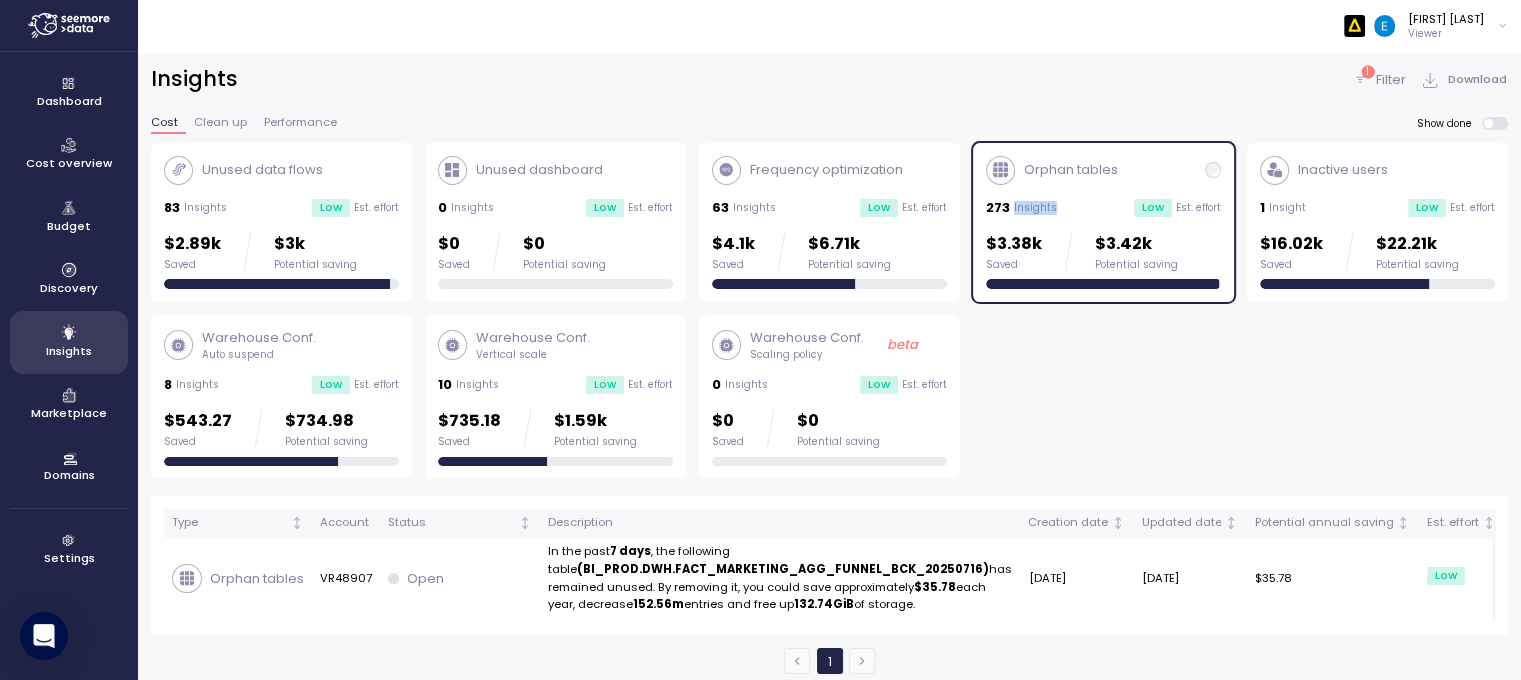 scroll, scrollTop: 6, scrollLeft: 0, axis: vertical 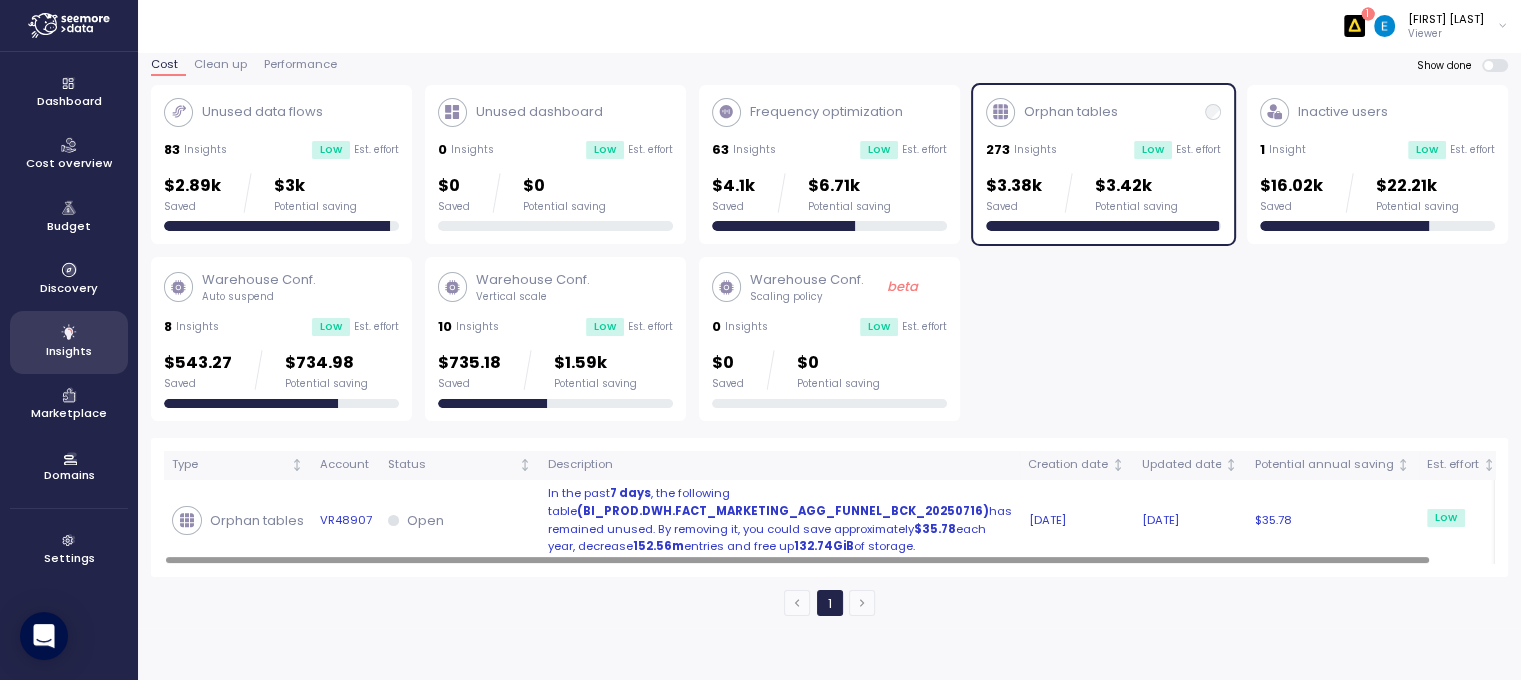 click on "(BI_PROD.DWH.FACT_MARKETING_AGG_FUNNEL_BCK_20250716)" at bounding box center (783, 511) 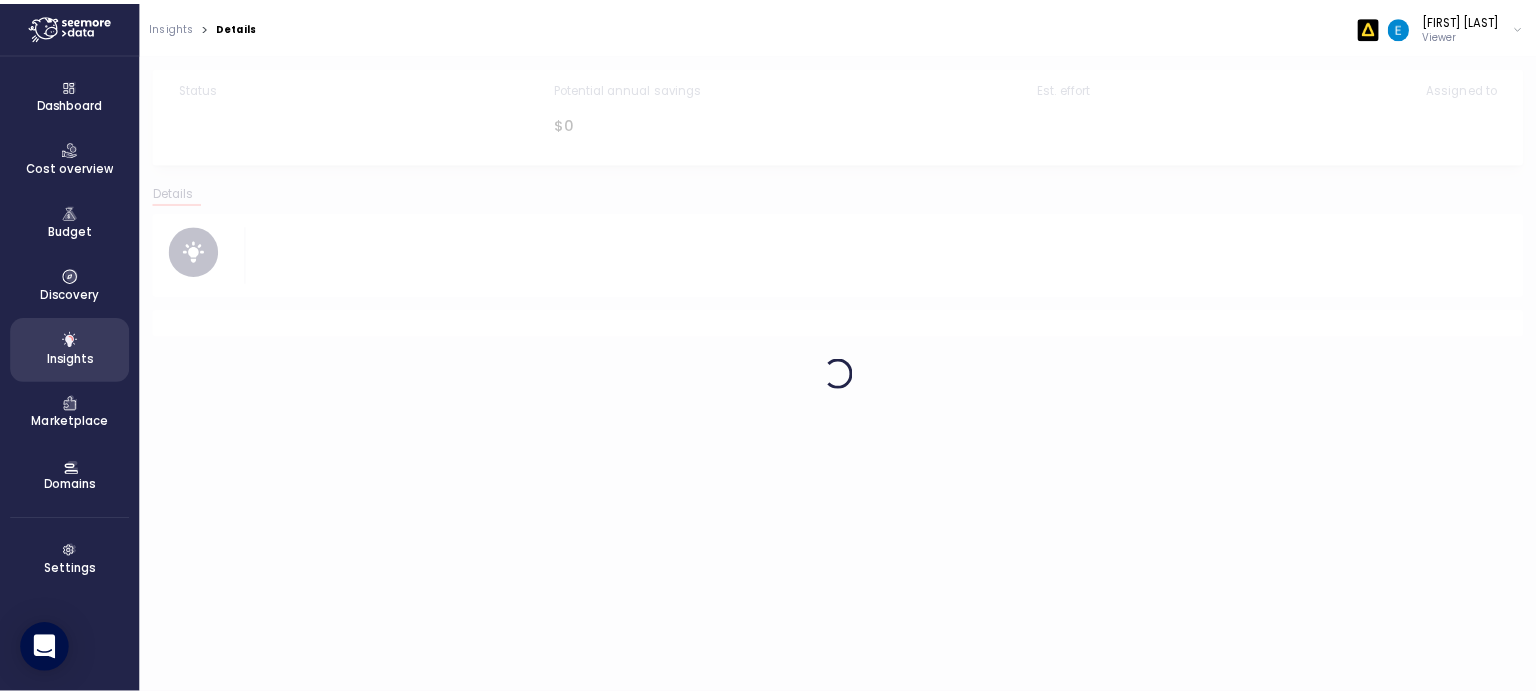scroll, scrollTop: 0, scrollLeft: 0, axis: both 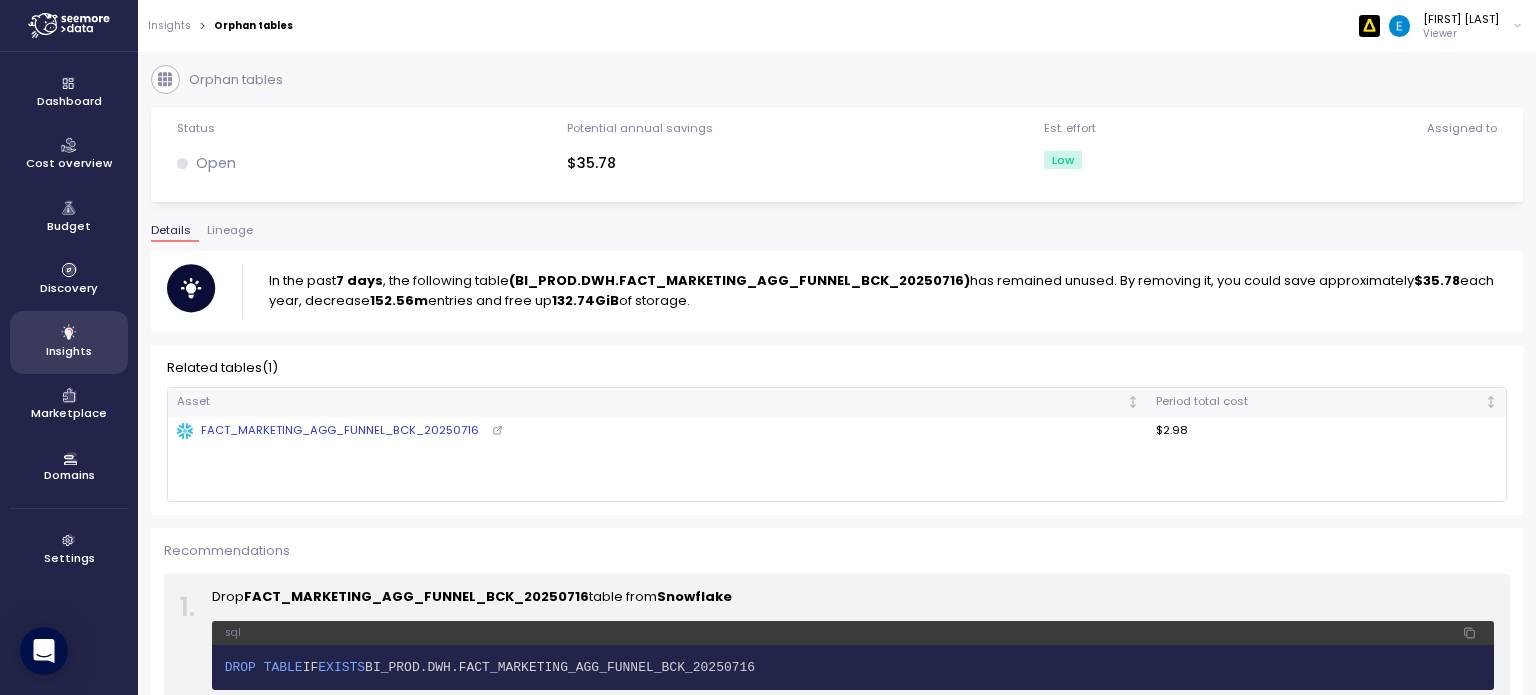 click on "Lineage" at bounding box center [230, 230] 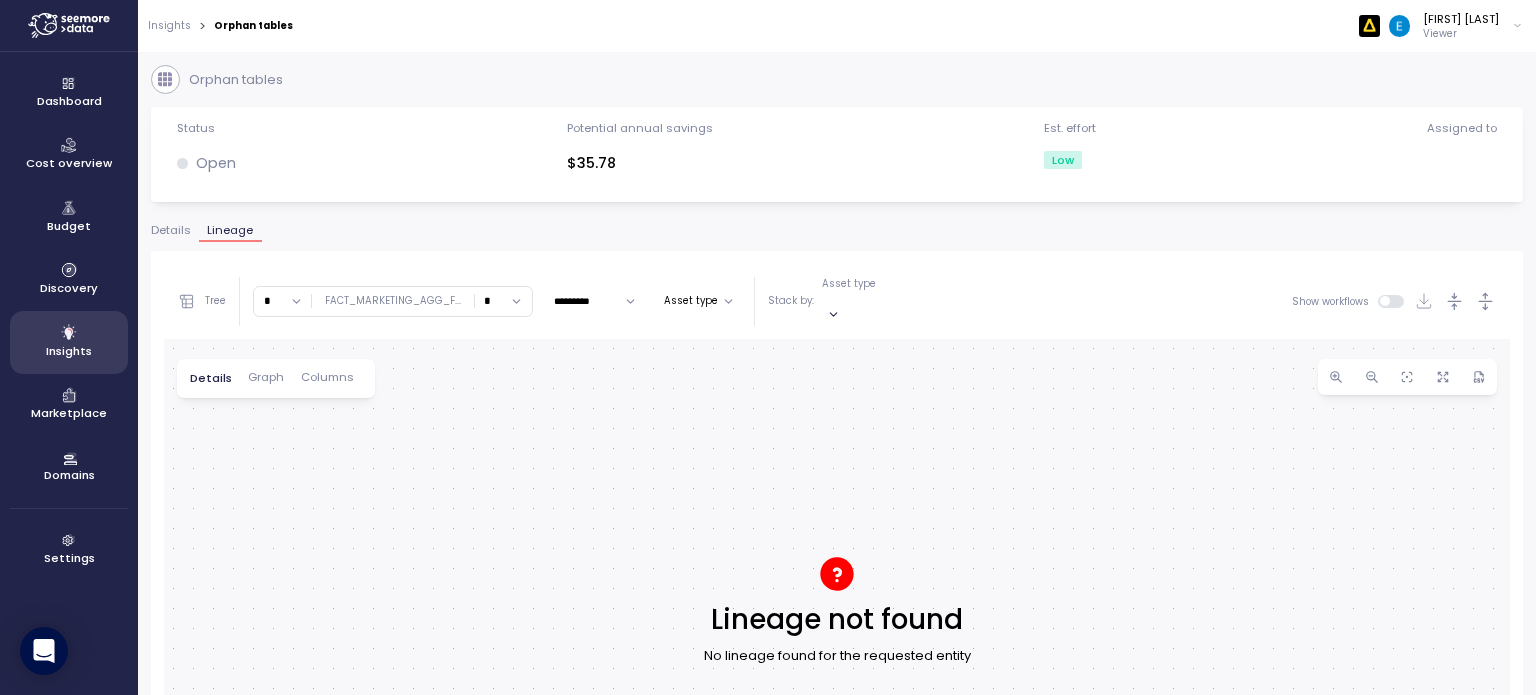 click on "*" at bounding box center (282, 301) 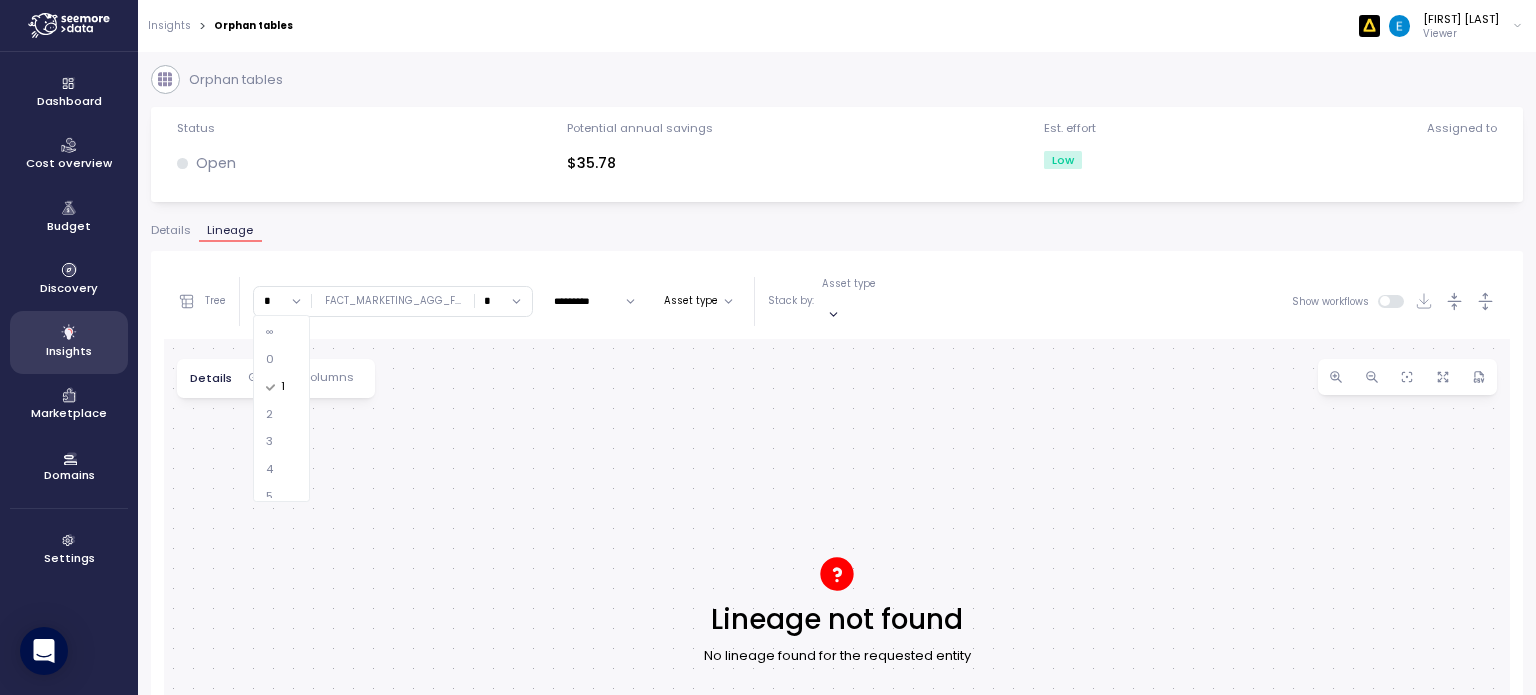 click on "3" at bounding box center (282, 441) 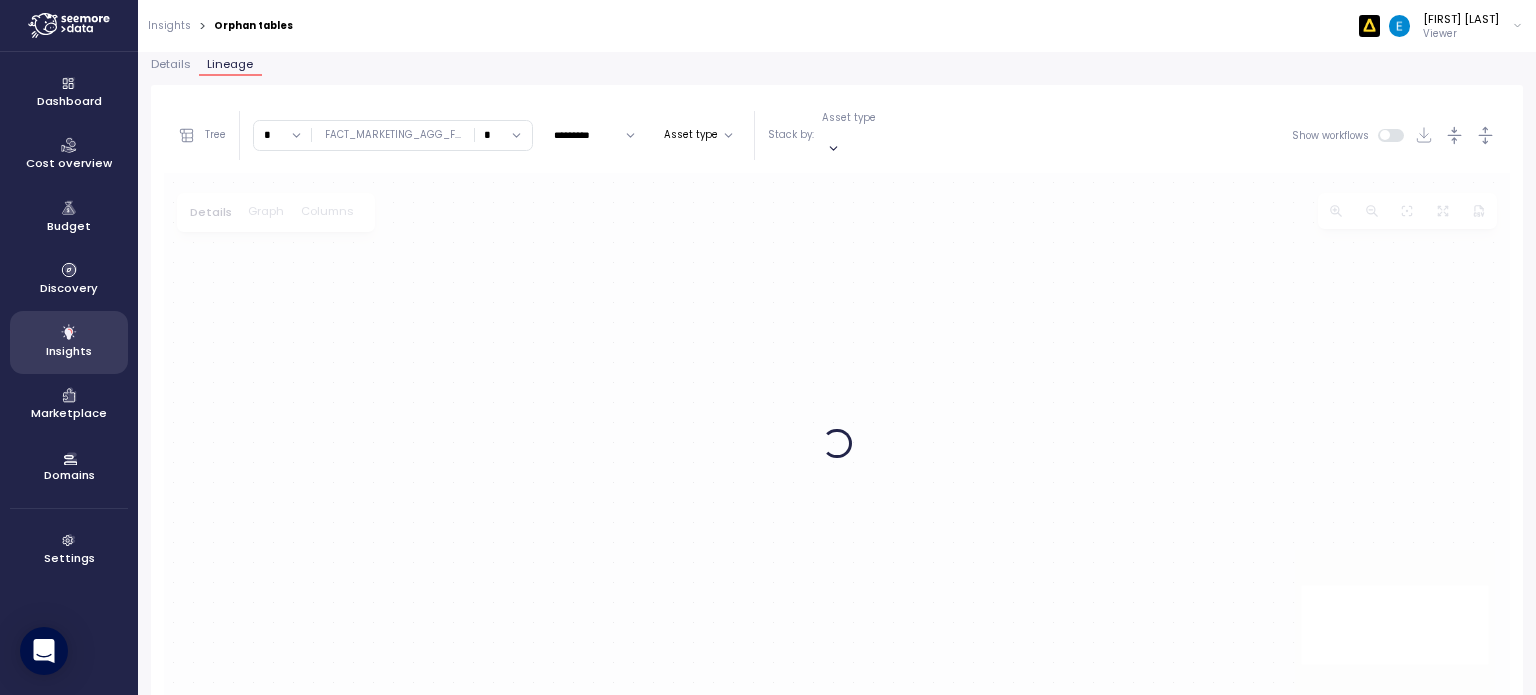 scroll, scrollTop: 211, scrollLeft: 0, axis: vertical 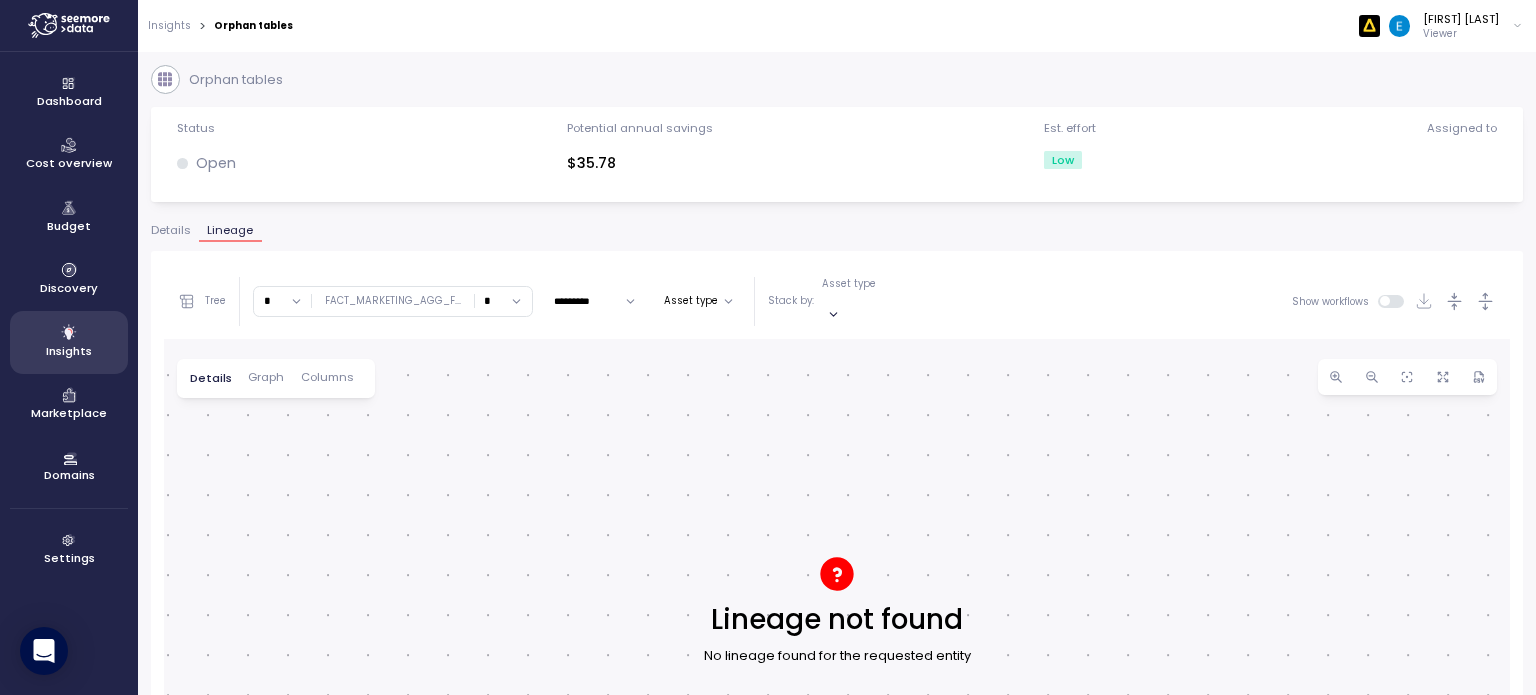 click on "Insights" at bounding box center [169, 26] 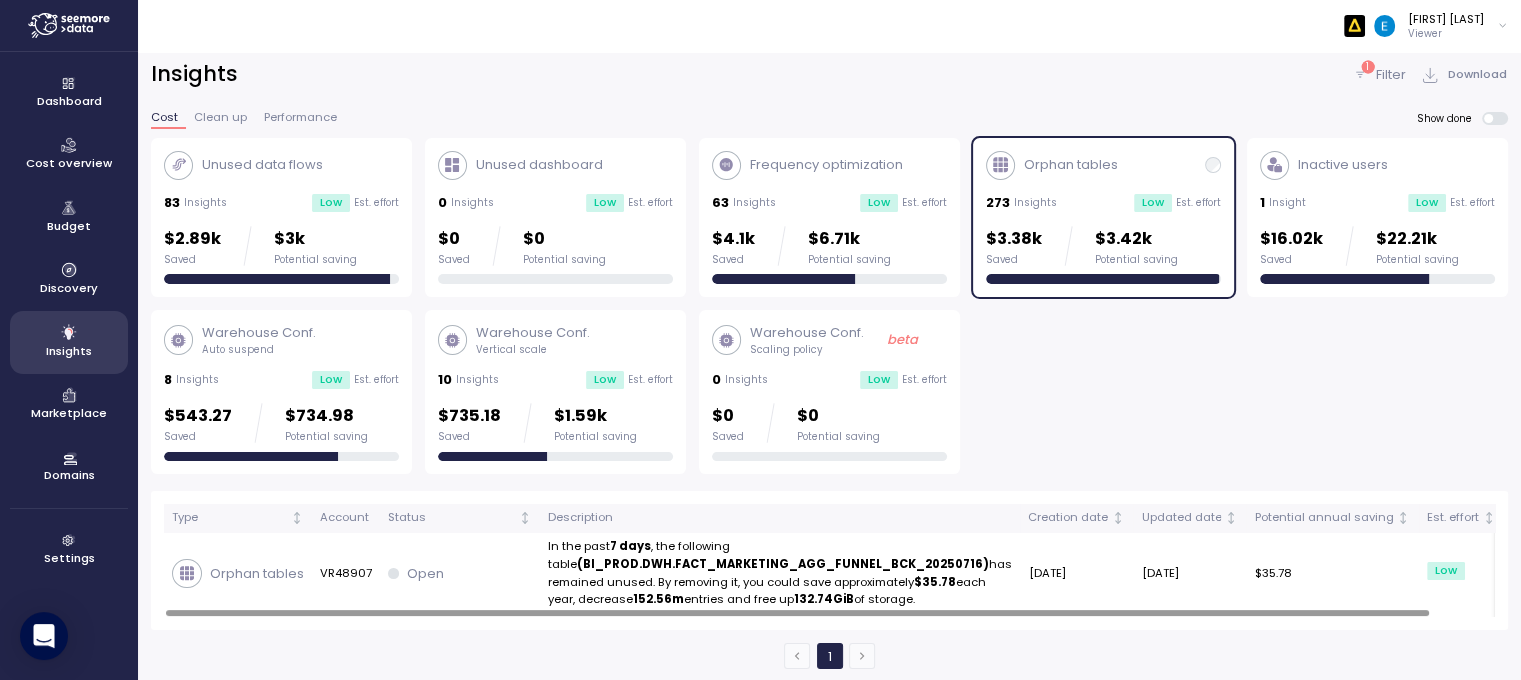 scroll, scrollTop: 6, scrollLeft: 0, axis: vertical 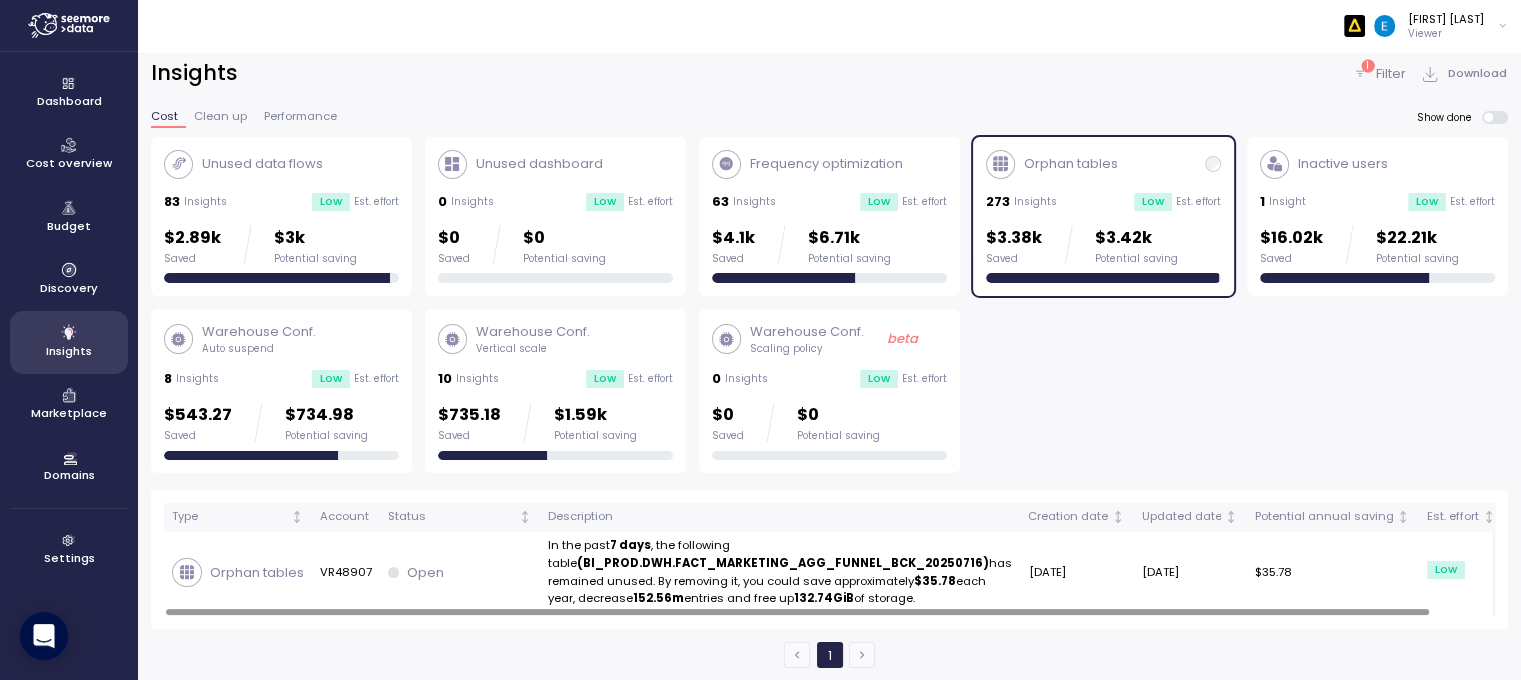 click on "Unused data flows" at bounding box center [281, 164] 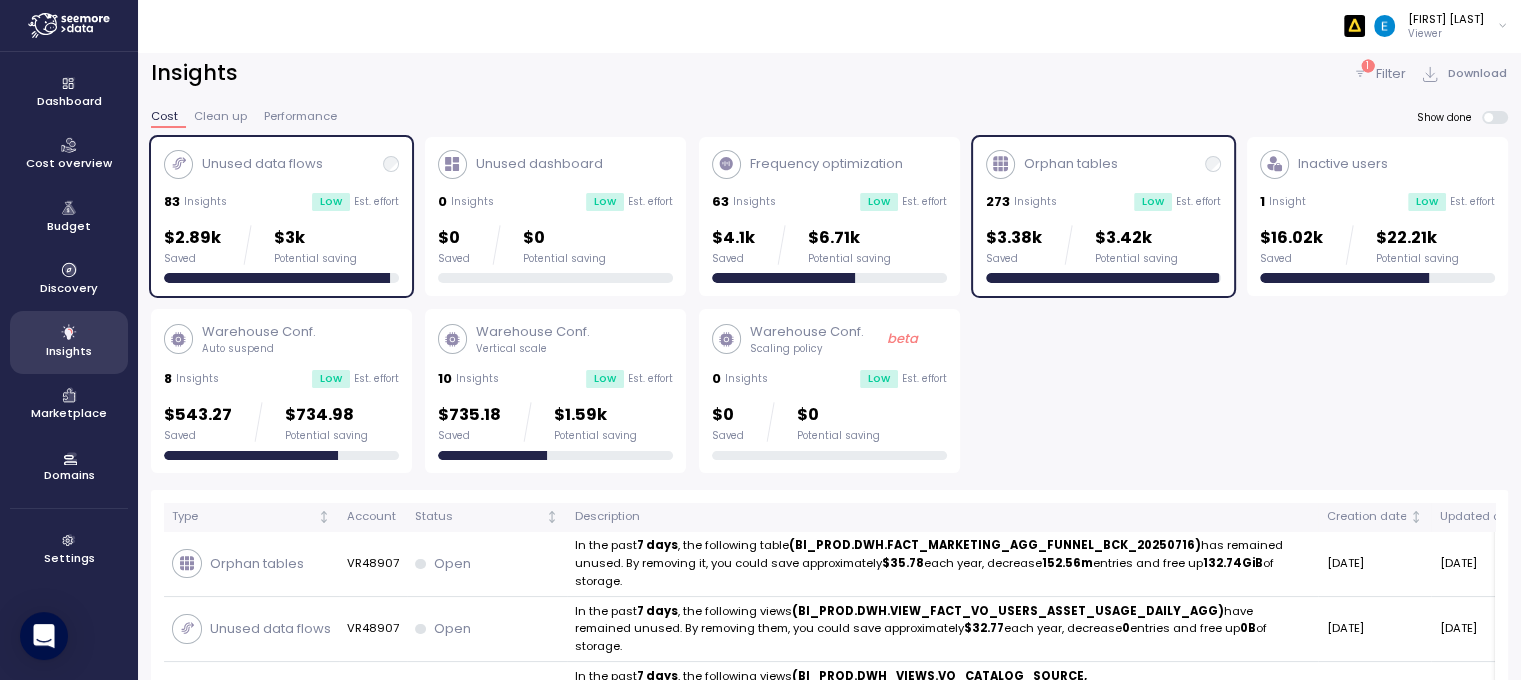 click on "Orphan tables 273 Insights Low Est. effort $3.38k Saved $3.42k Potential saving" at bounding box center [1103, 217] 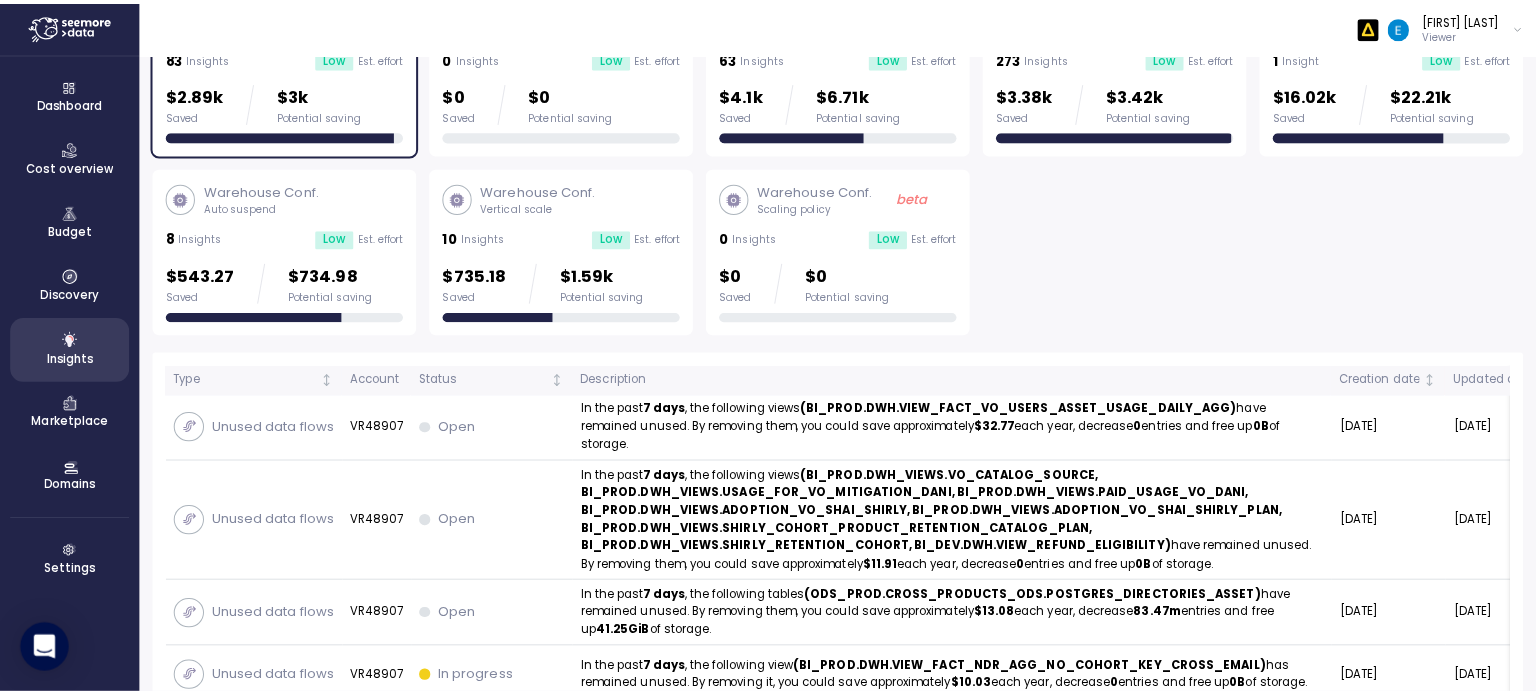 scroll, scrollTop: 306, scrollLeft: 0, axis: vertical 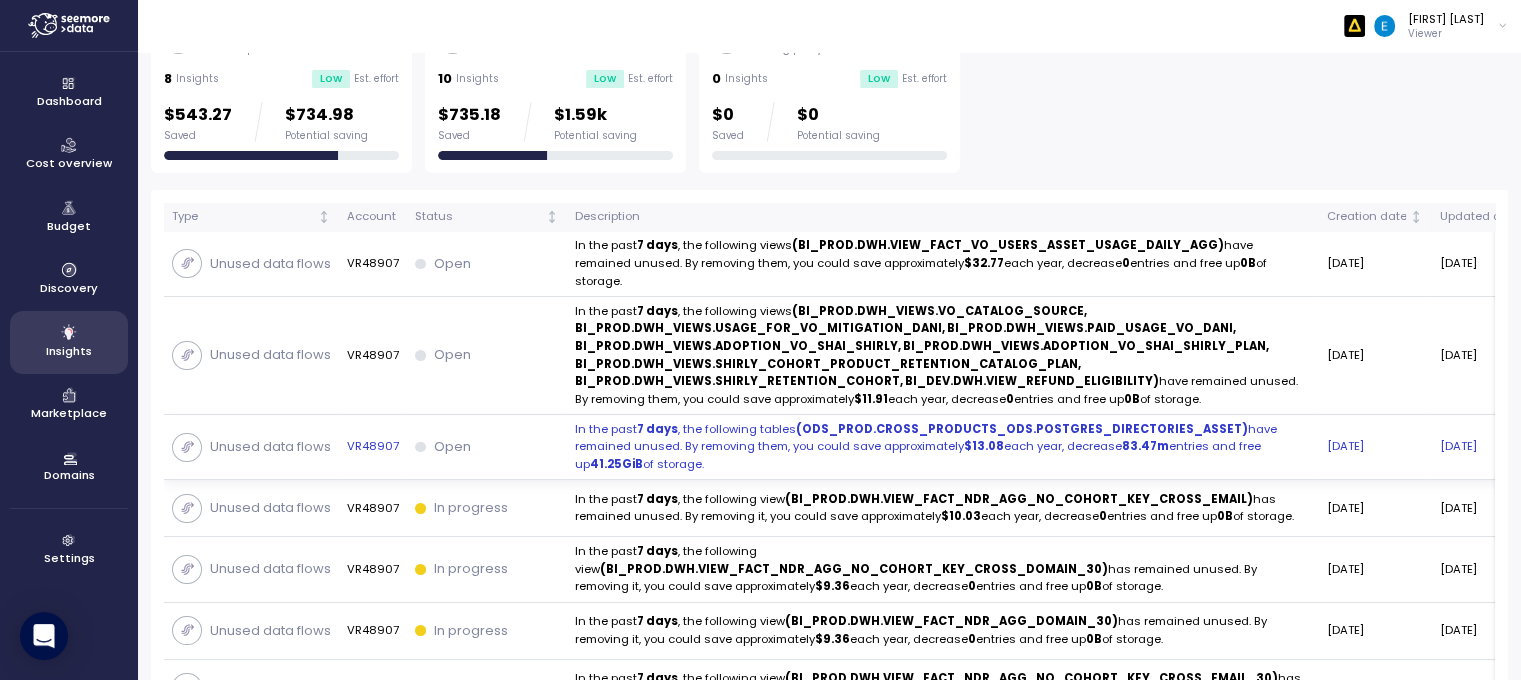 click on "In the past  7 days , the following tables  (ODS_PROD.CROSS_PRODUCTS_ODS.POSTGRES_DIRECTORIES_ASSET)  have remained unused. By removing them, you could save approximately  $13.08  each year, decrease  83.47m  entries and free up  41.25GiB  of storage." at bounding box center (942, 447) 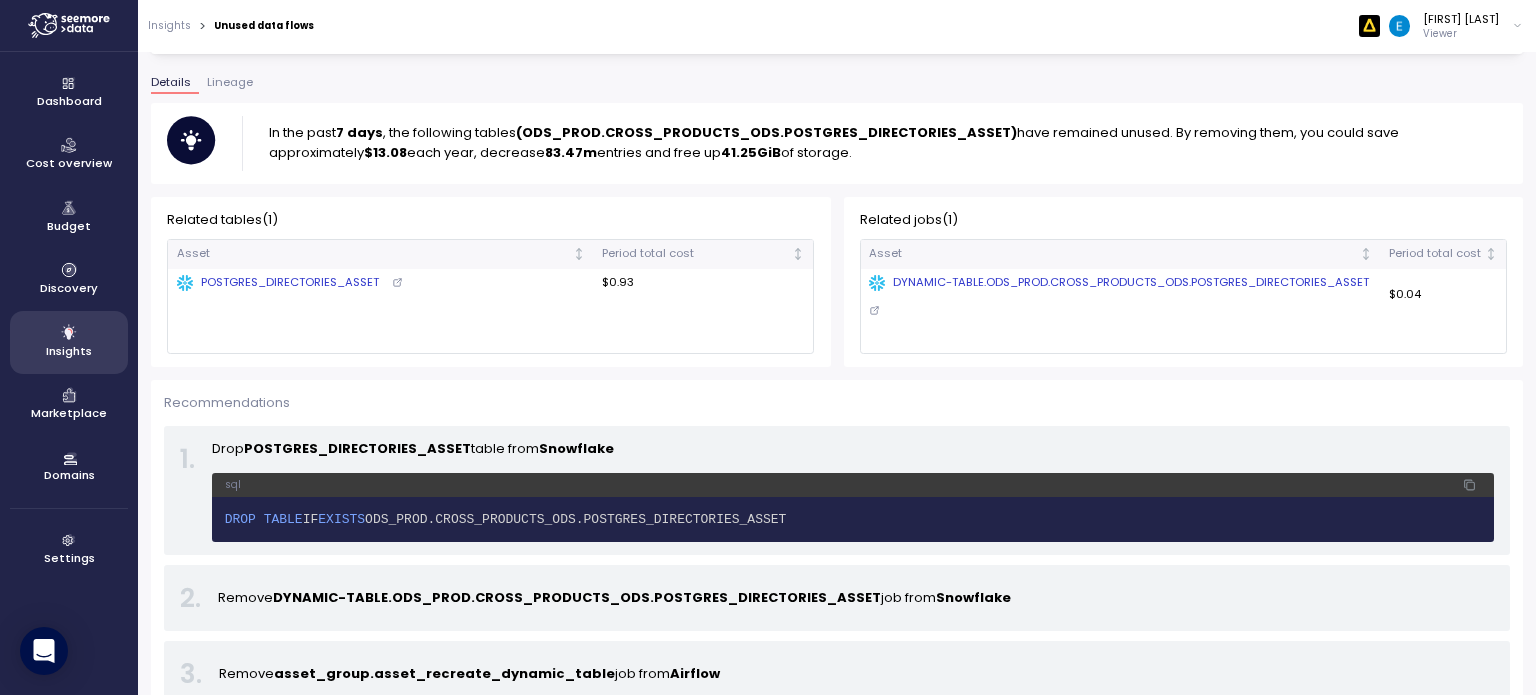 scroll, scrollTop: 84, scrollLeft: 0, axis: vertical 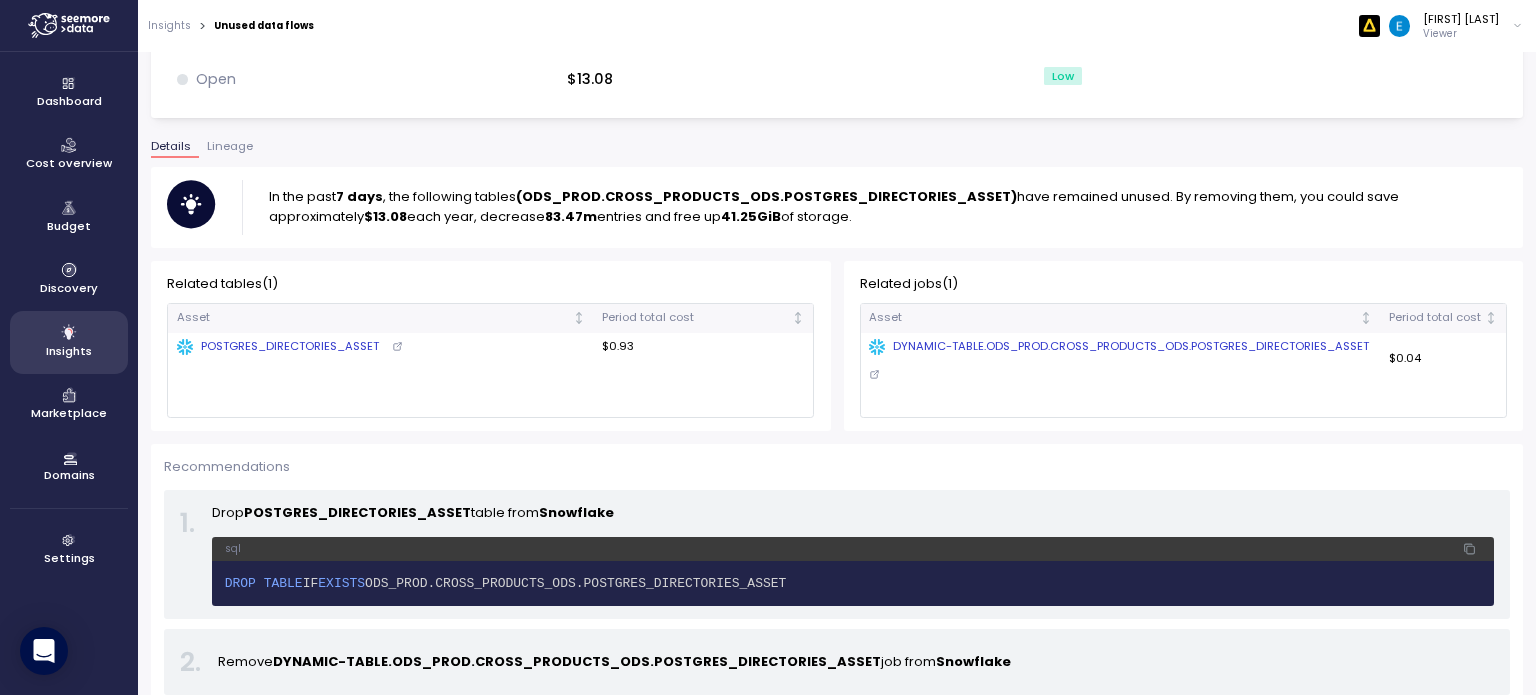 click on "Lineage" at bounding box center [230, 146] 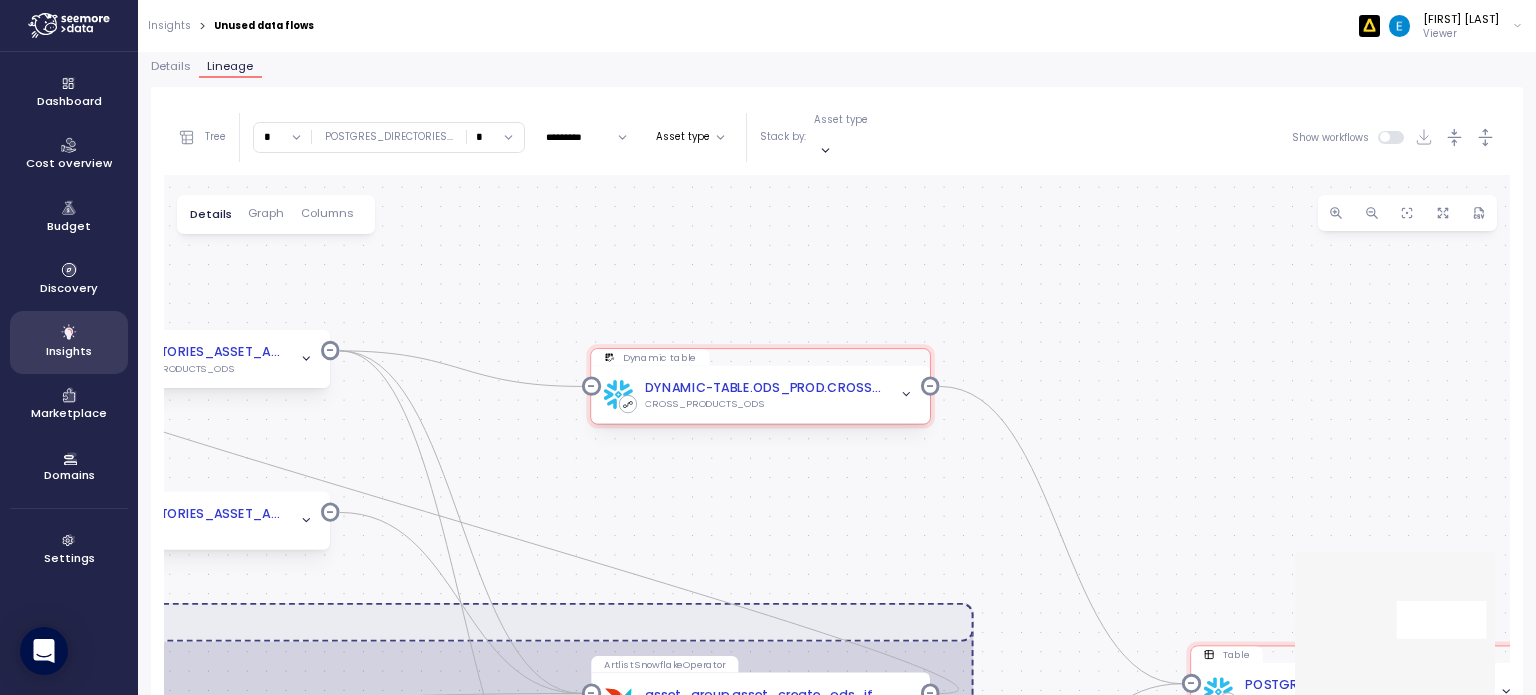scroll, scrollTop: 211, scrollLeft: 0, axis: vertical 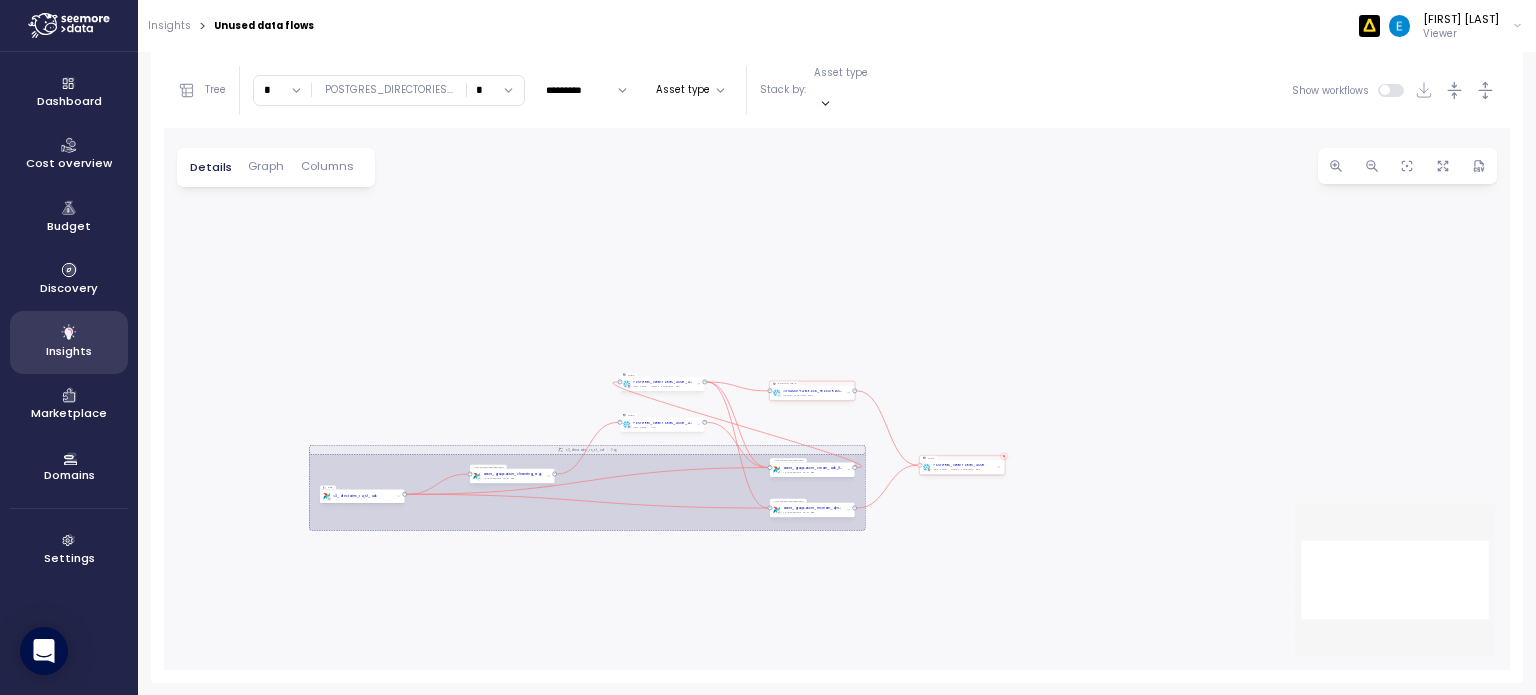click on "POSTGRES_DIRECTORIES_ASSET" at bounding box center (960, 465) 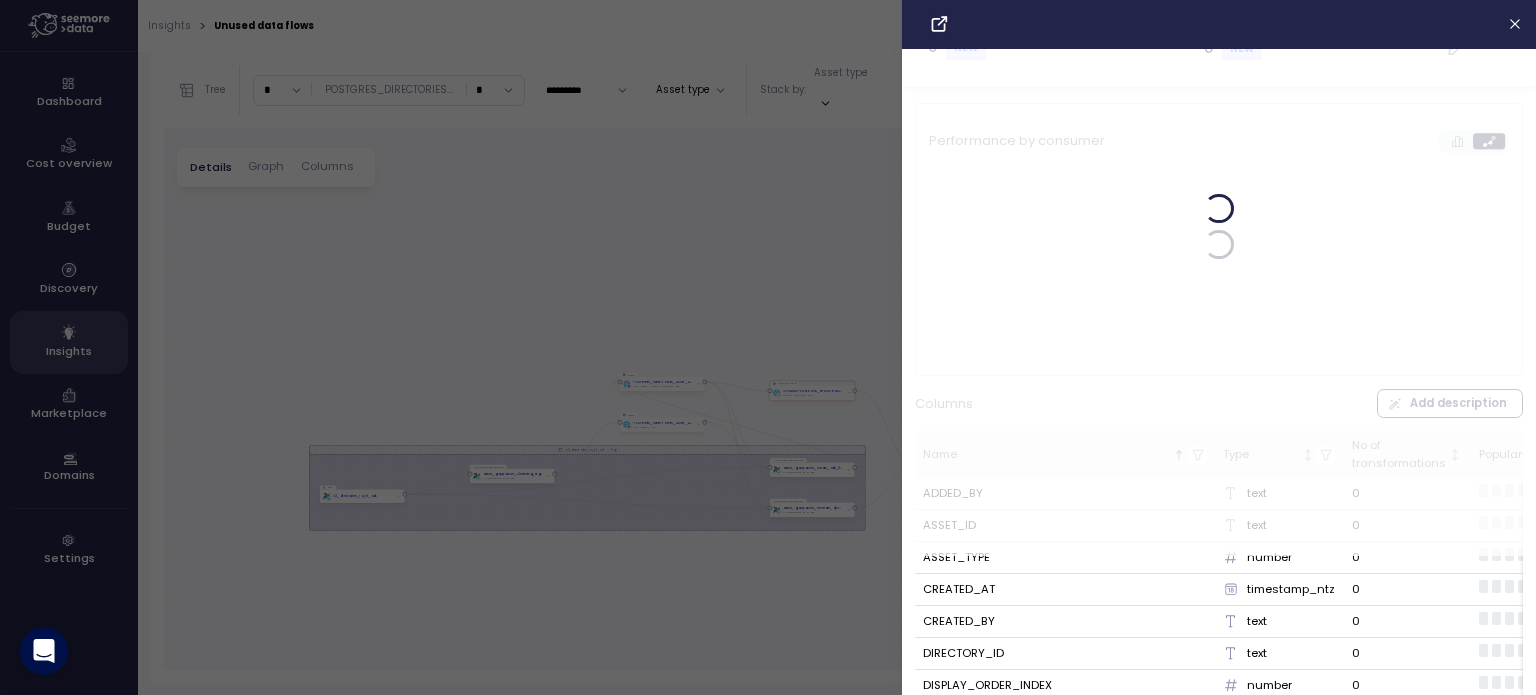 scroll, scrollTop: 200, scrollLeft: 0, axis: vertical 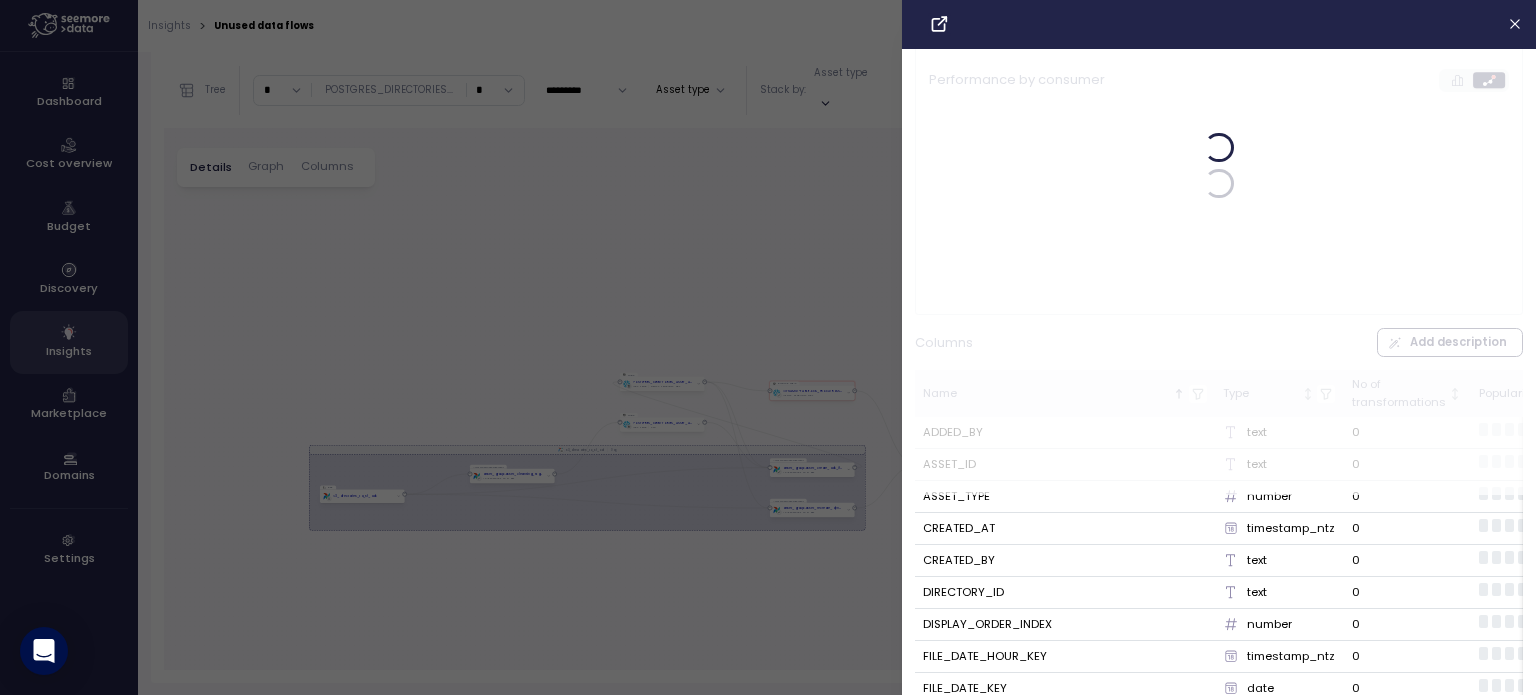 click at bounding box center (1515, 24) 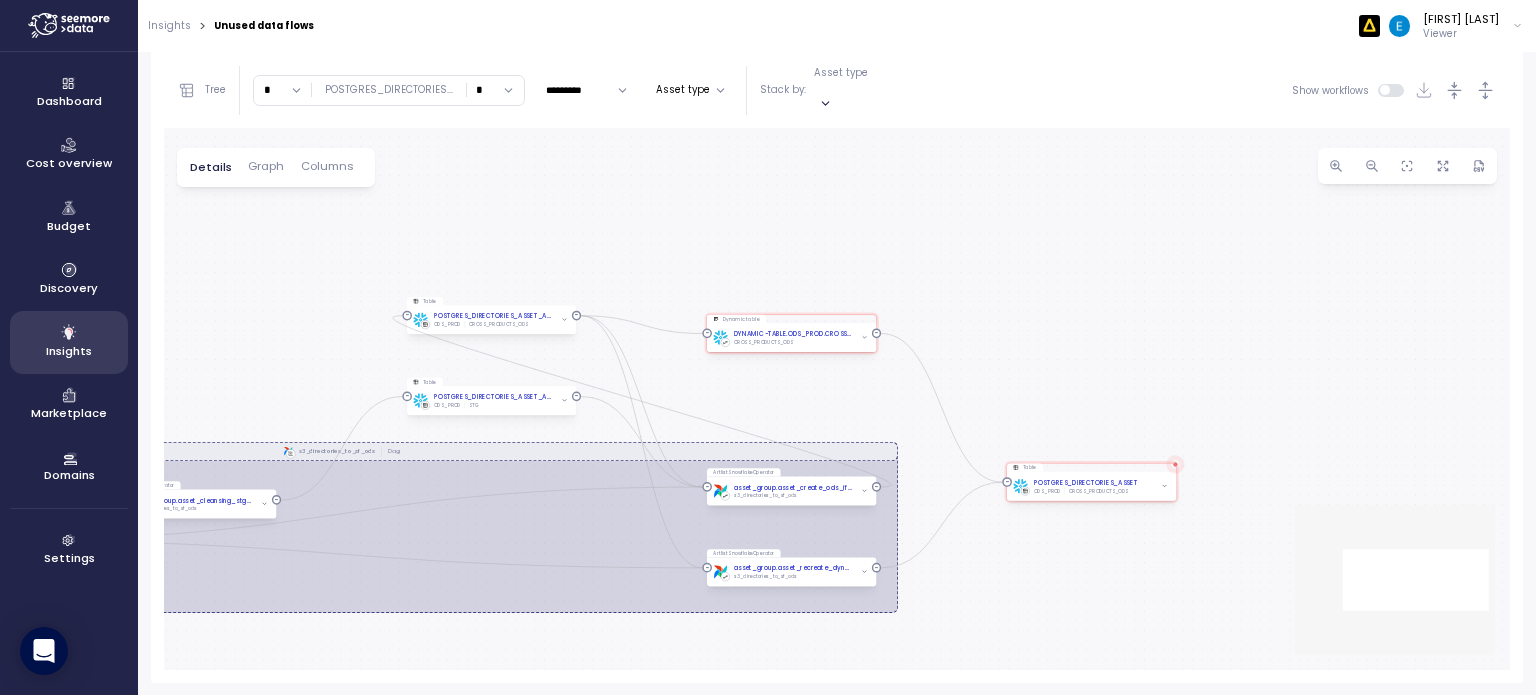 click on "0 0 0 0 0 0 0 0 0 0 0 s3_directories_to_sf_ods Dag Dynamic table DYNAMIC-TABLE.ODS_PROD.CROSS_PRODUCTS_ODS.POSTGRES_DIRECTORIES_ASSET CROSS_PRODUCTS_ODS Table POSTGRES_DIRECTORIES_ASSET ODS_PROD CROSS_PRODUCTS_ODS Table POSTGRES_DIRECTORIES_ASSET_AUDIT ODS_PROD CROSS_PRODUCTS_ODS ArtlistSnowflakeOperator asset_group.asset_create_ods_if_not_exists s3_directories_to_sf_ods ArtlistSnowflakeOperator asset_group.asset_recreate_dynamic_table s3_directories_to_sf_ods Table POSTGRES_DIRECTORIES_ASSET_AUDIT ODS_PROD STG ArtlistSnowflakeOperator asset_group.asset_cleansing_stg_audit s3_directories_to_sf_ods Dag s3_directories_to_sf_ods" at bounding box center (837, 399) 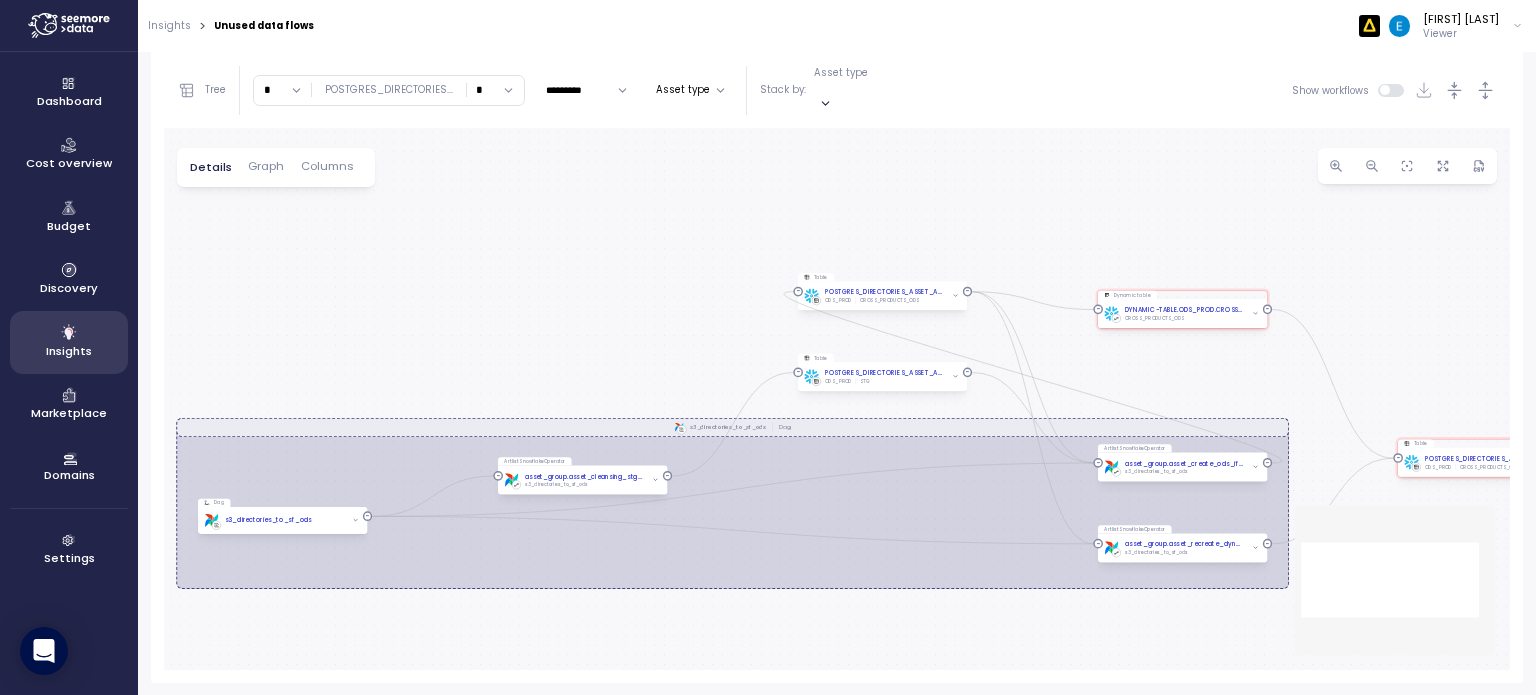 drag, startPoint x: 425, startPoint y: 651, endPoint x: 825, endPoint y: 623, distance: 400.9788 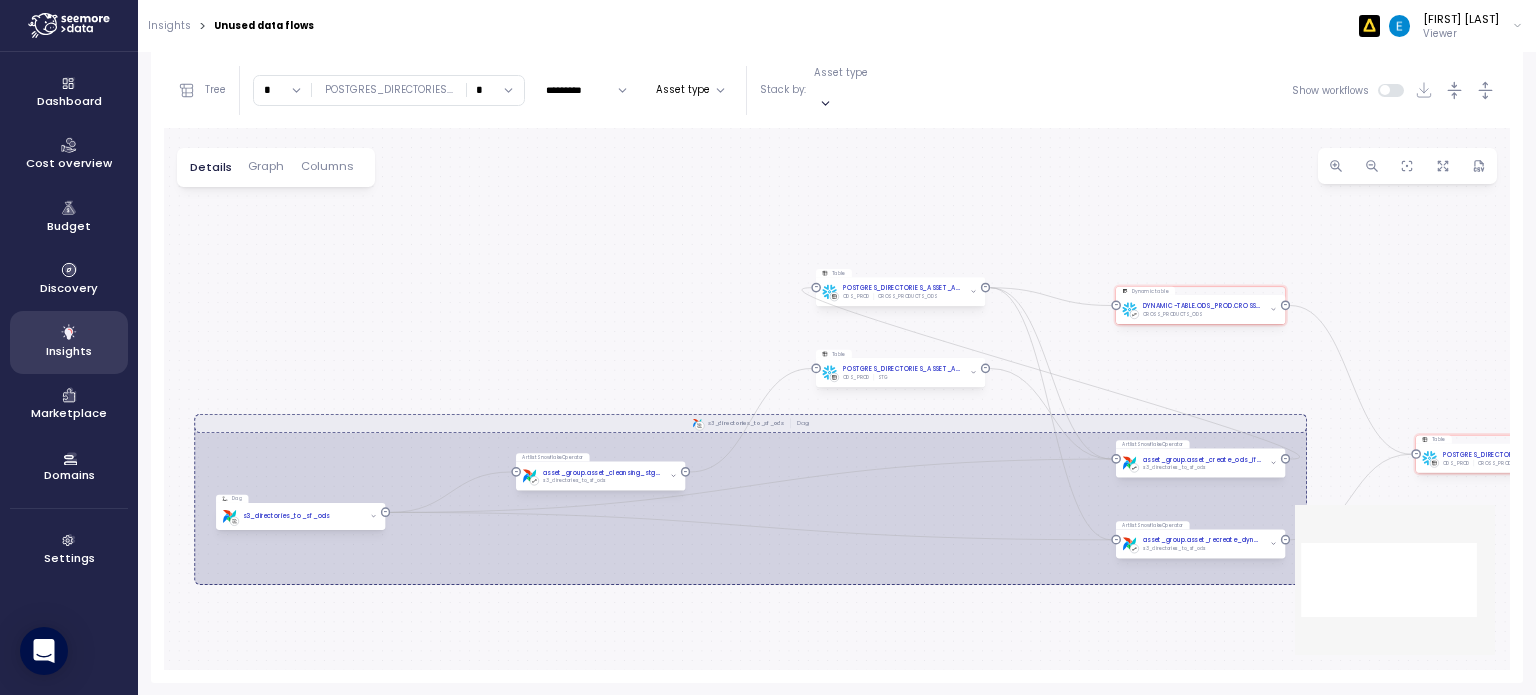 click on "0 0 0 0 0 0 0 0 0 0 0 s3_directories_to_sf_ods Dag Dynamic table DYNAMIC-TABLE.ODS_PROD.CROSS_PRODUCTS_ODS.POSTGRES_DIRECTORIES_ASSET CROSS_PRODUCTS_ODS Table POSTGRES_DIRECTORIES_ASSET ODS_PROD CROSS_PRODUCTS_ODS Table POSTGRES_DIRECTORIES_ASSET_AUDIT ODS_PROD CROSS_PRODUCTS_ODS ArtlistSnowflakeOperator asset_group.asset_create_ods_if_not_exists s3_directories_to_sf_ods ArtlistSnowflakeOperator asset_group.asset_recreate_dynamic_table s3_directories_to_sf_ods Table POSTGRES_DIRECTORIES_ASSET_AUDIT ODS_PROD STG ArtlistSnowflakeOperator asset_group.asset_cleansing_stg_audit s3_directories_to_sf_ods Dag s3_directories_to_sf_ods" at bounding box center (837, 399) 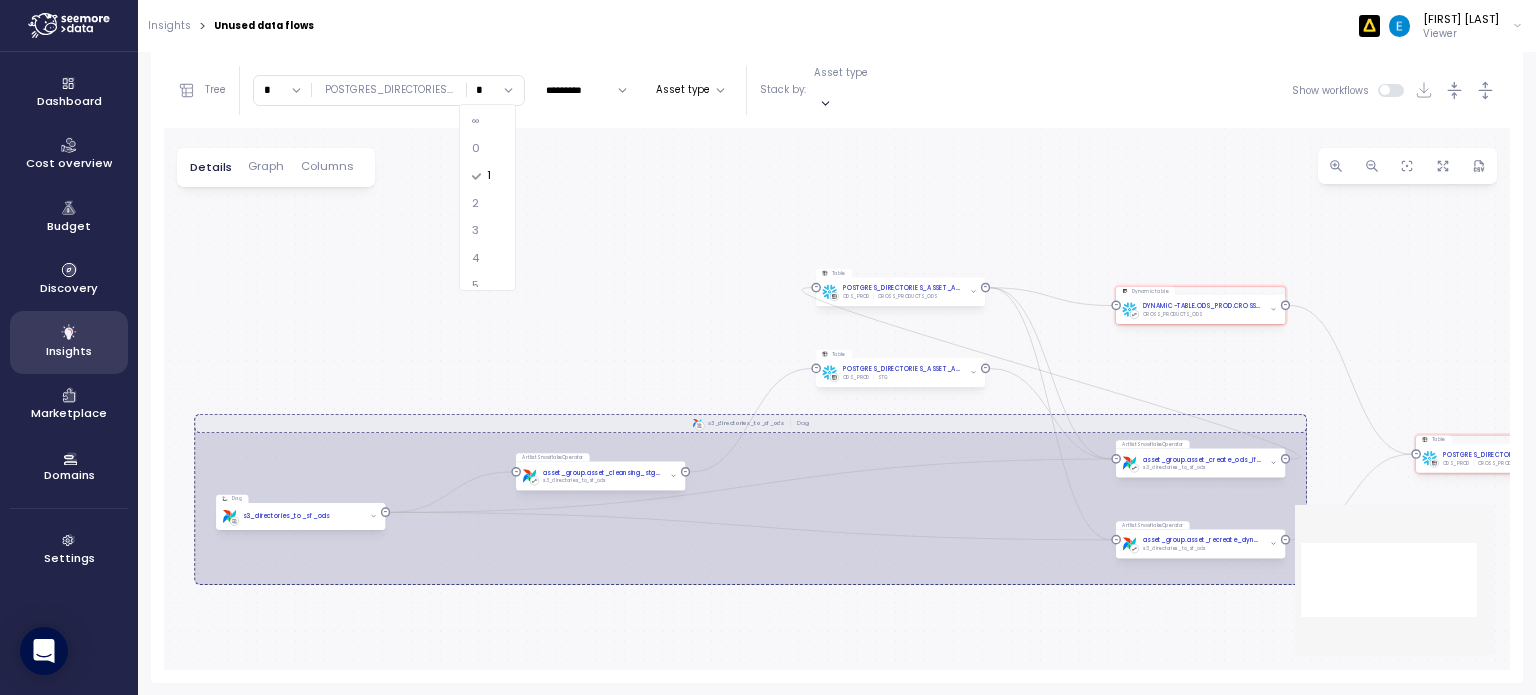 click on "2" at bounding box center (488, 203) 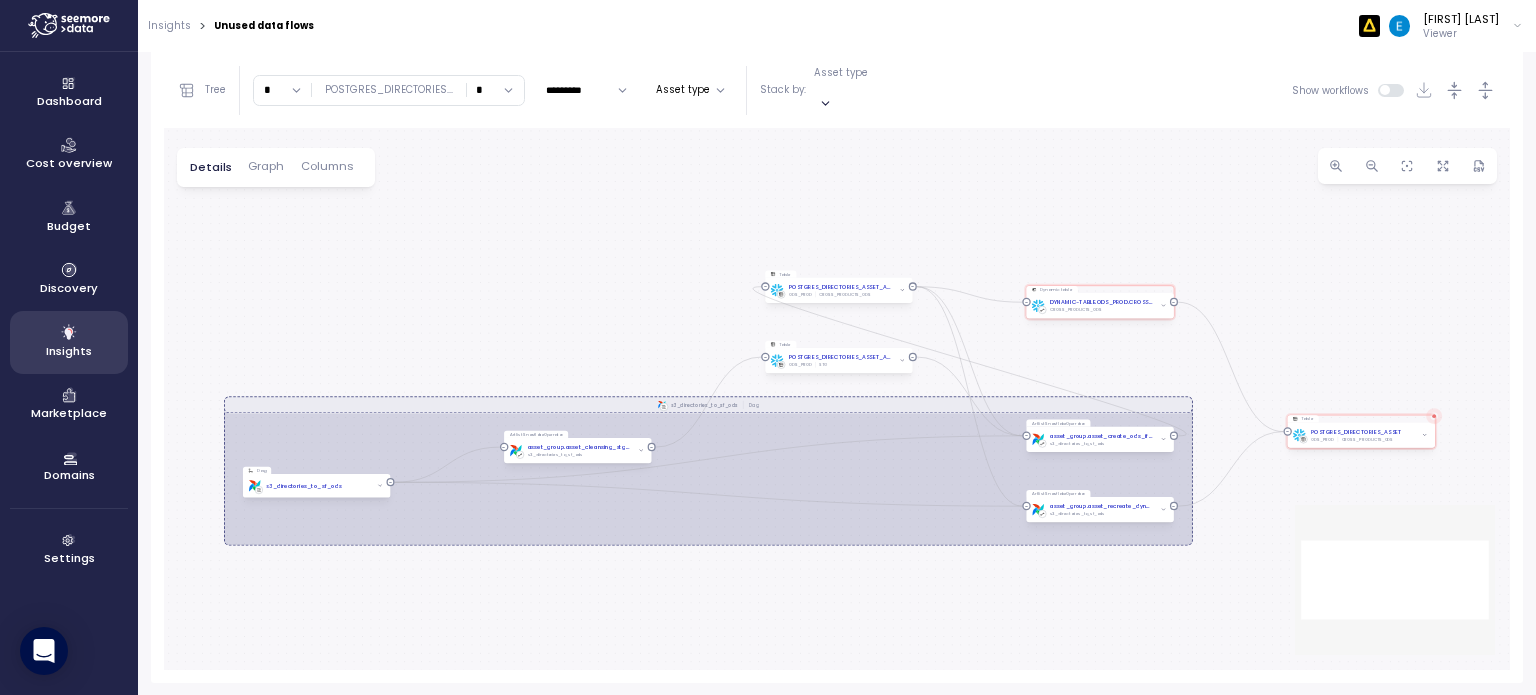 scroll, scrollTop: 11, scrollLeft: 0, axis: vertical 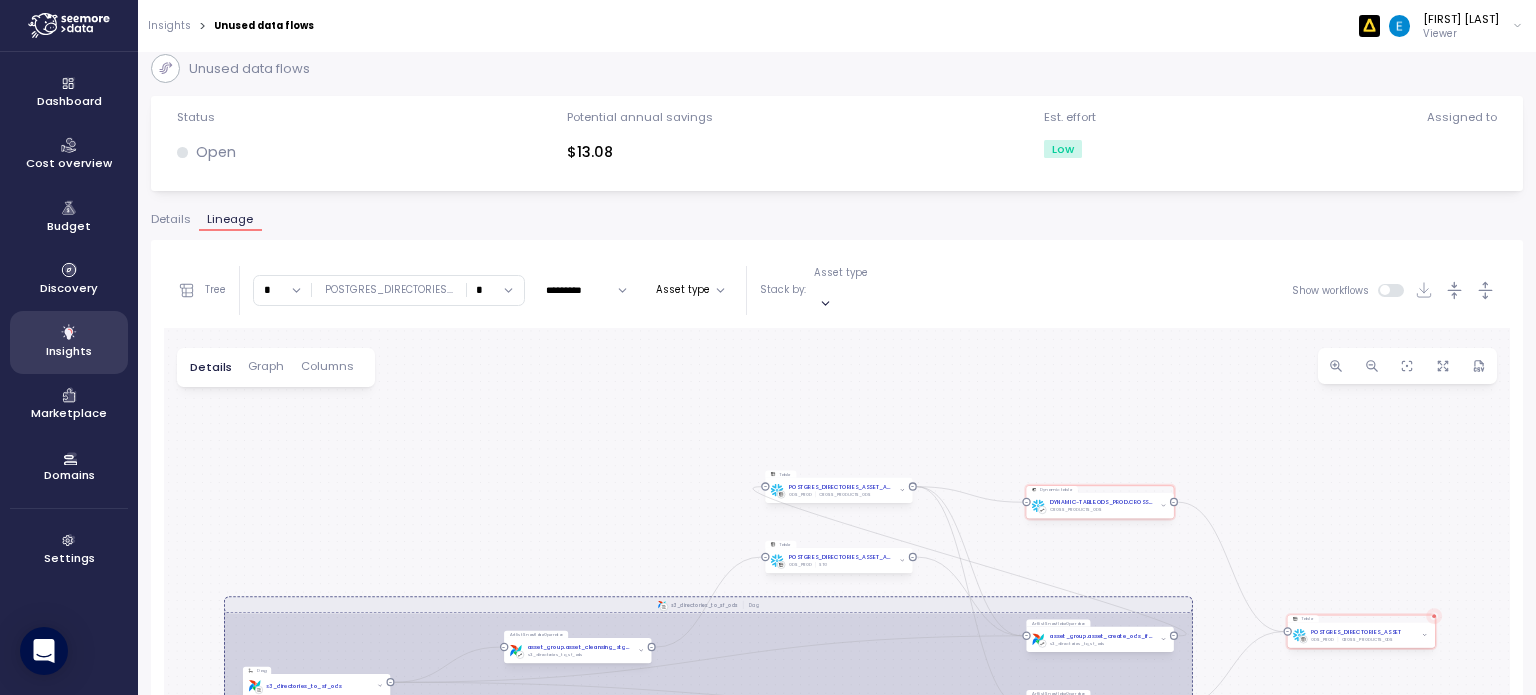 click 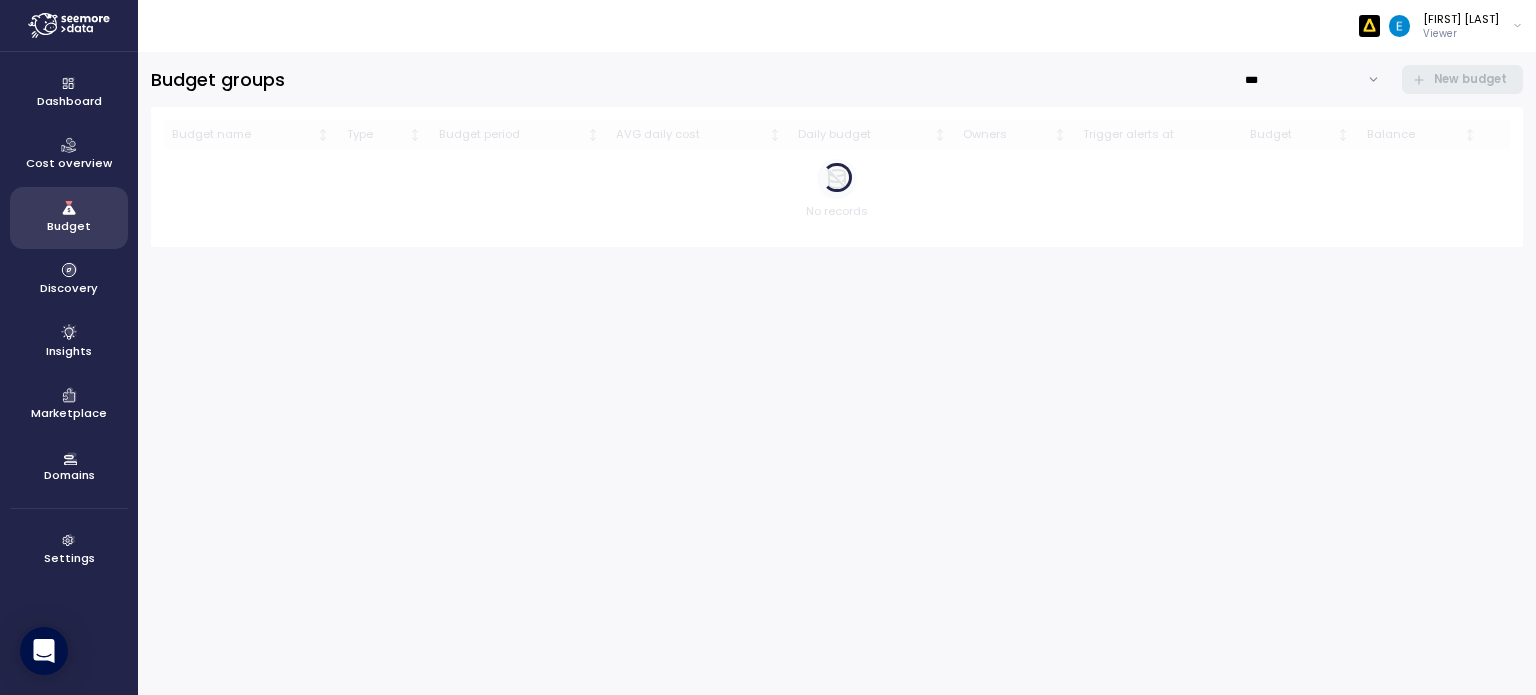 scroll, scrollTop: 0, scrollLeft: 0, axis: both 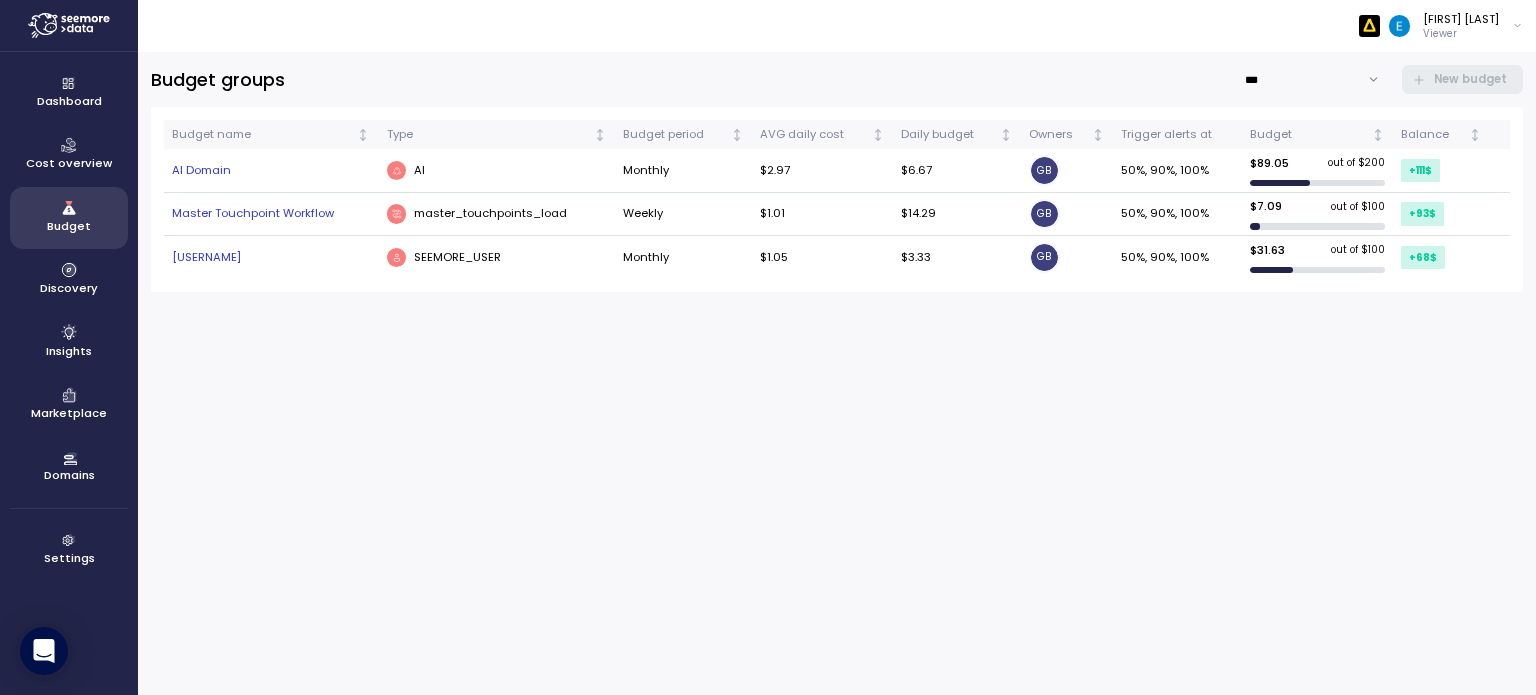 click on "Cost overview" at bounding box center [69, 155] 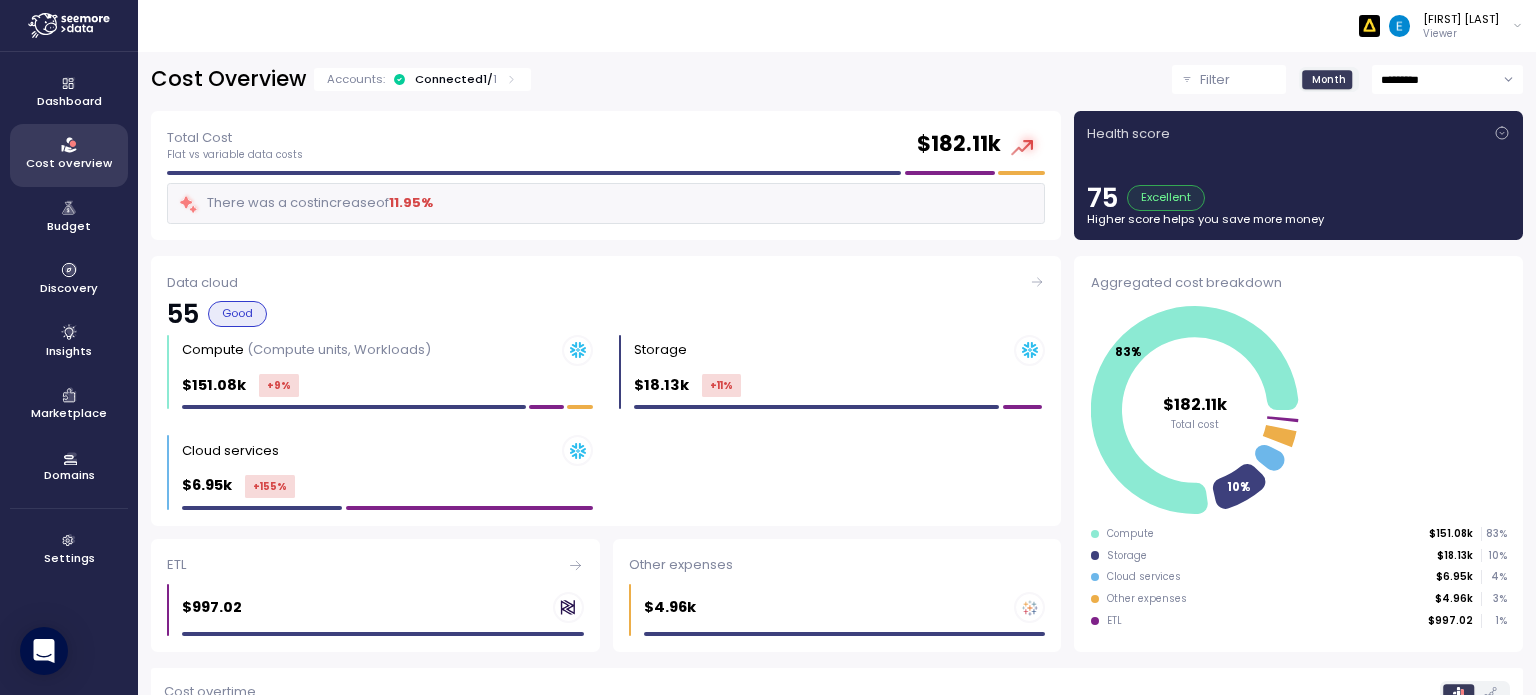 click on "Dashboard" at bounding box center (69, 93) 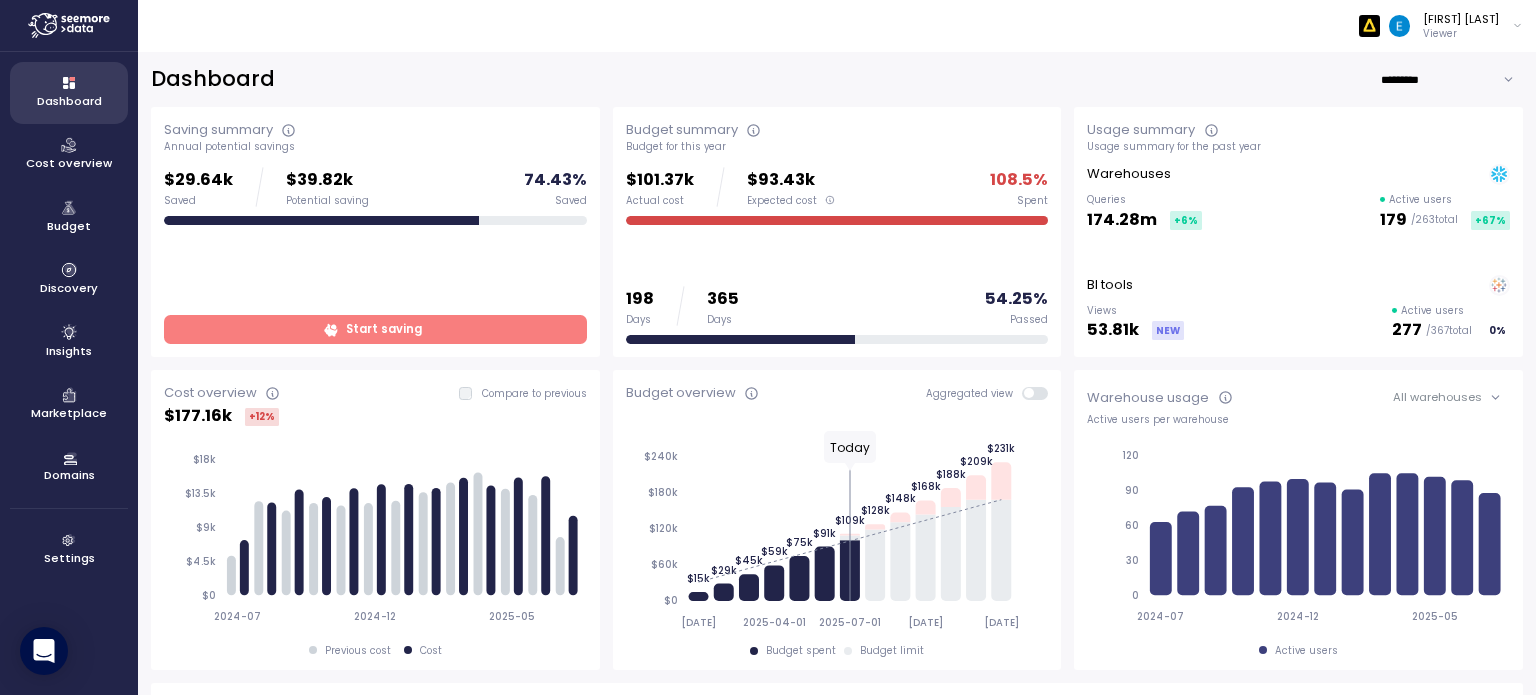 click on "Discovery" at bounding box center [69, 288] 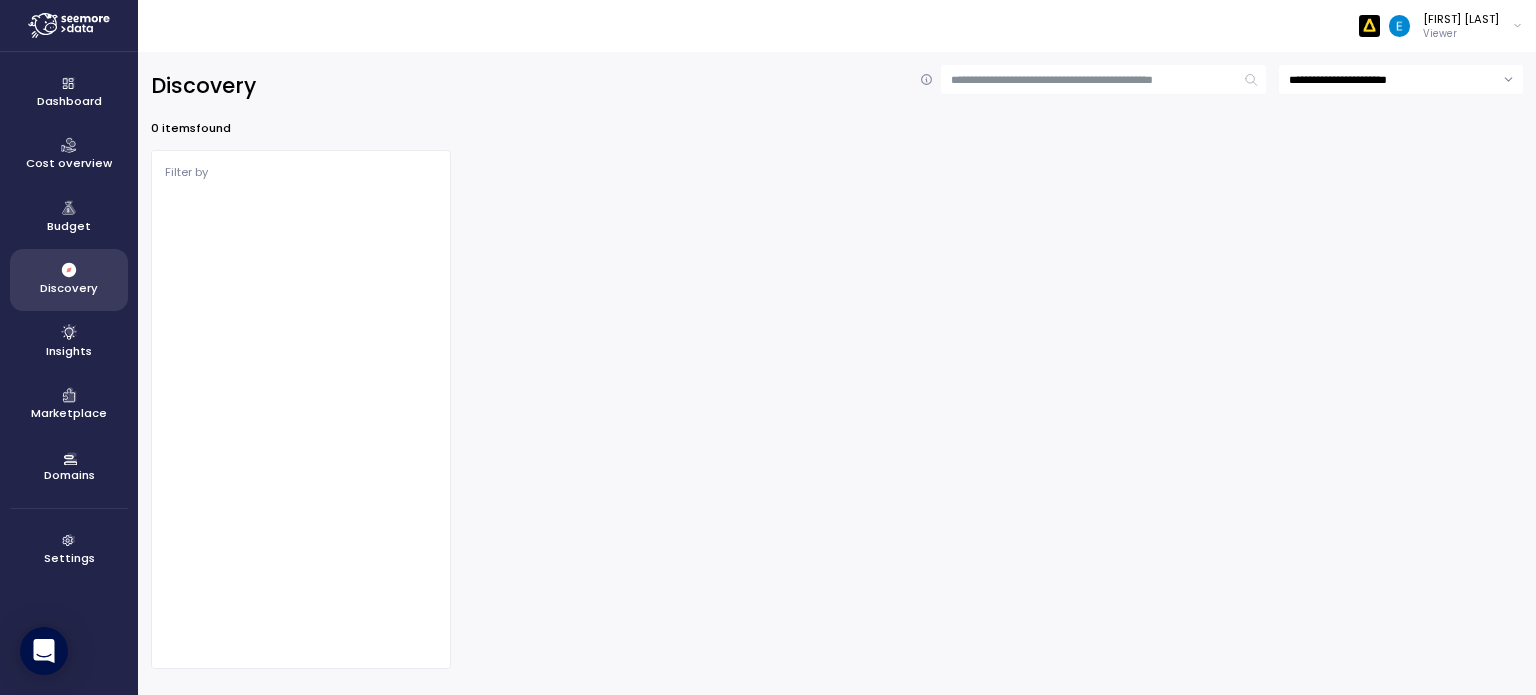 click at bounding box center (1369, 25) 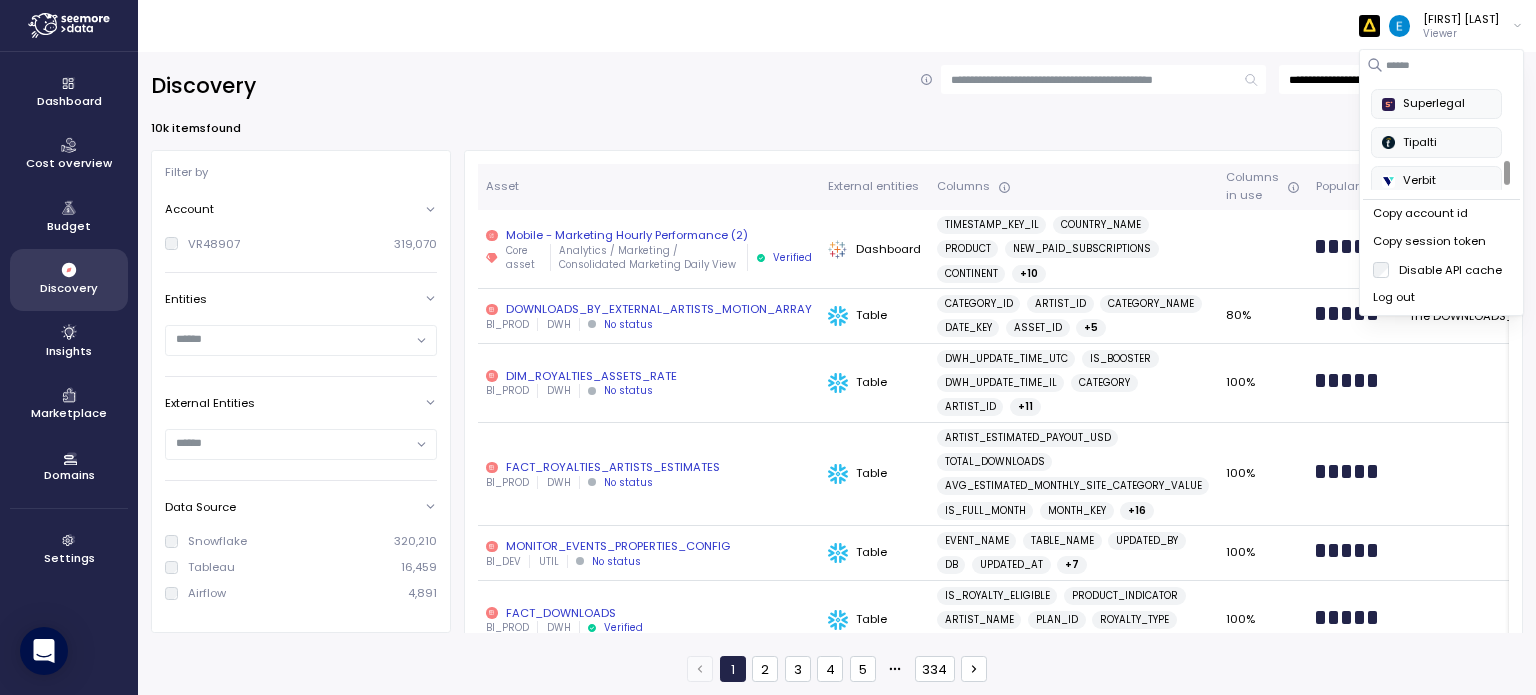 scroll, scrollTop: 244, scrollLeft: 0, axis: vertical 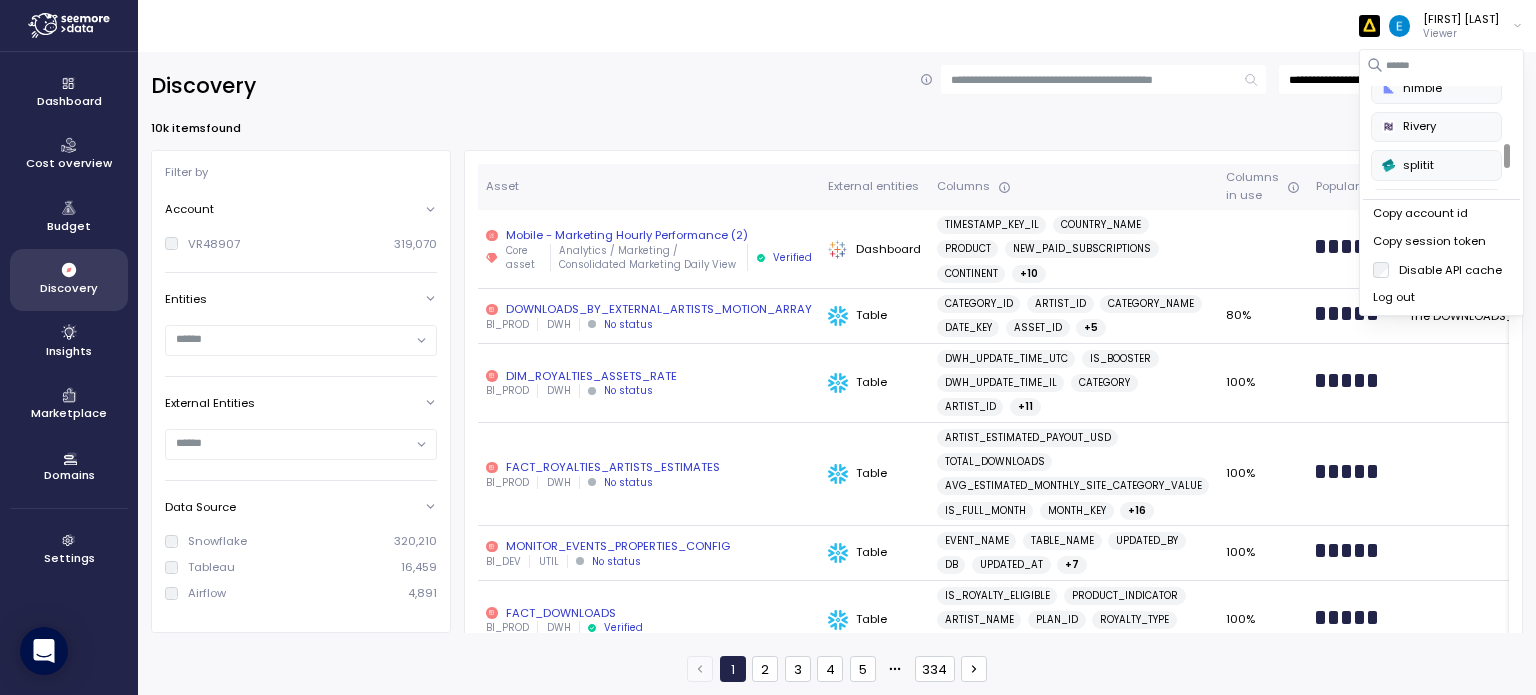 click on "Rivery" at bounding box center [1436, 127] 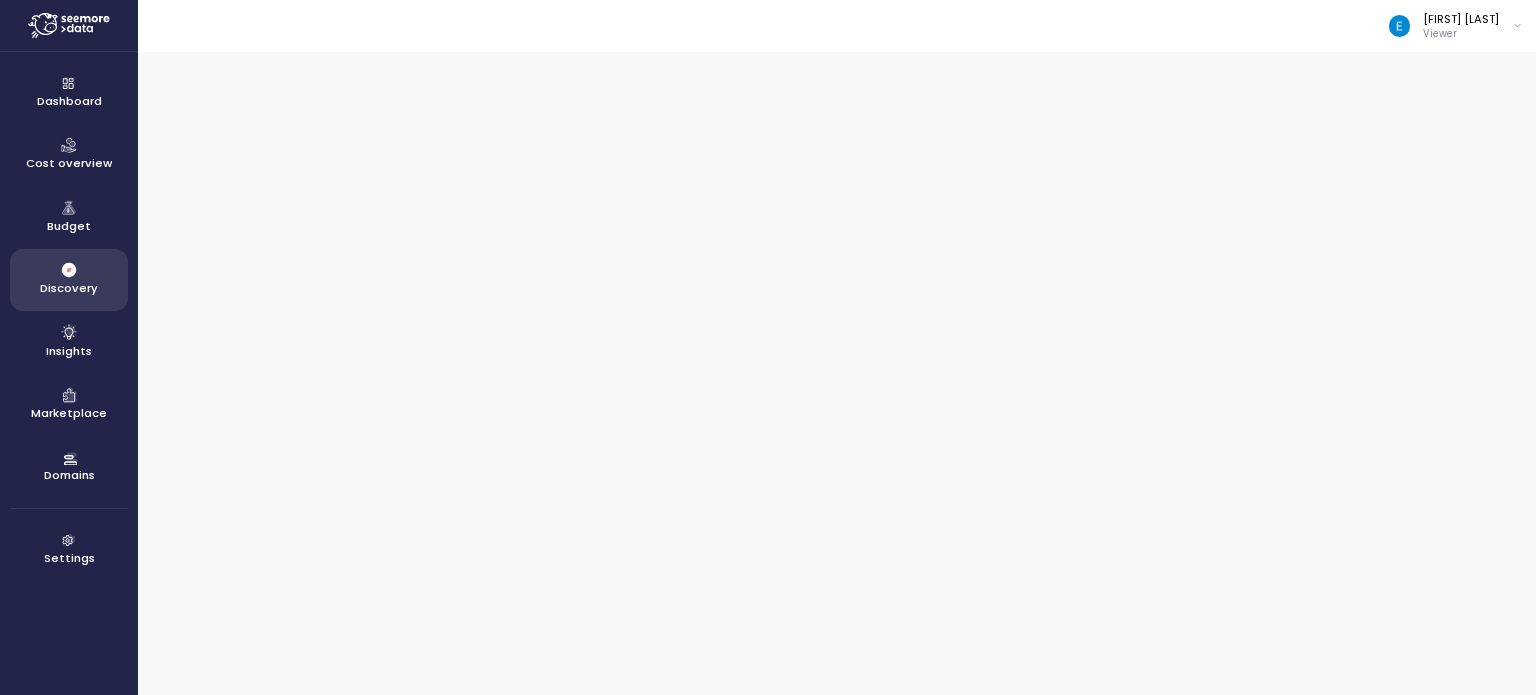 scroll, scrollTop: 0, scrollLeft: 0, axis: both 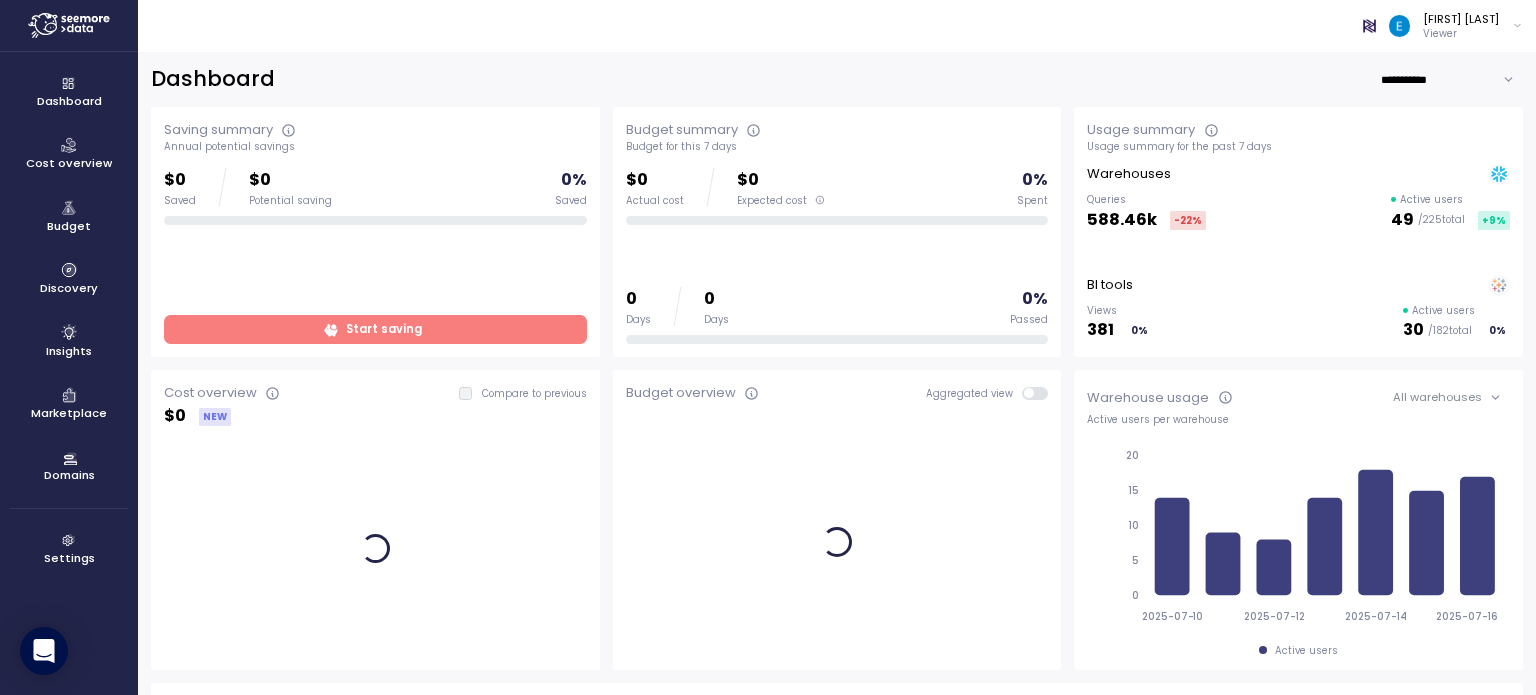 click on "Insights" at bounding box center [69, 342] 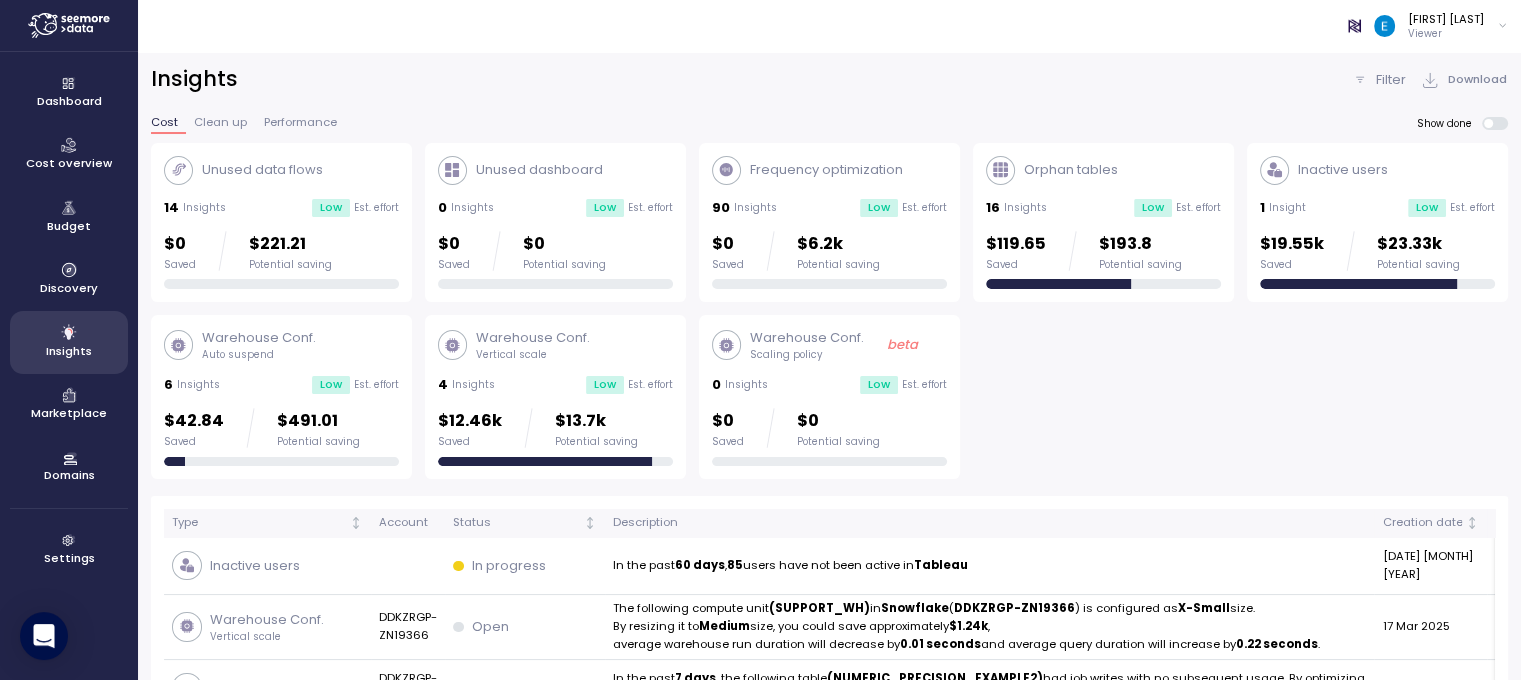 click at bounding box center (1354, 25) 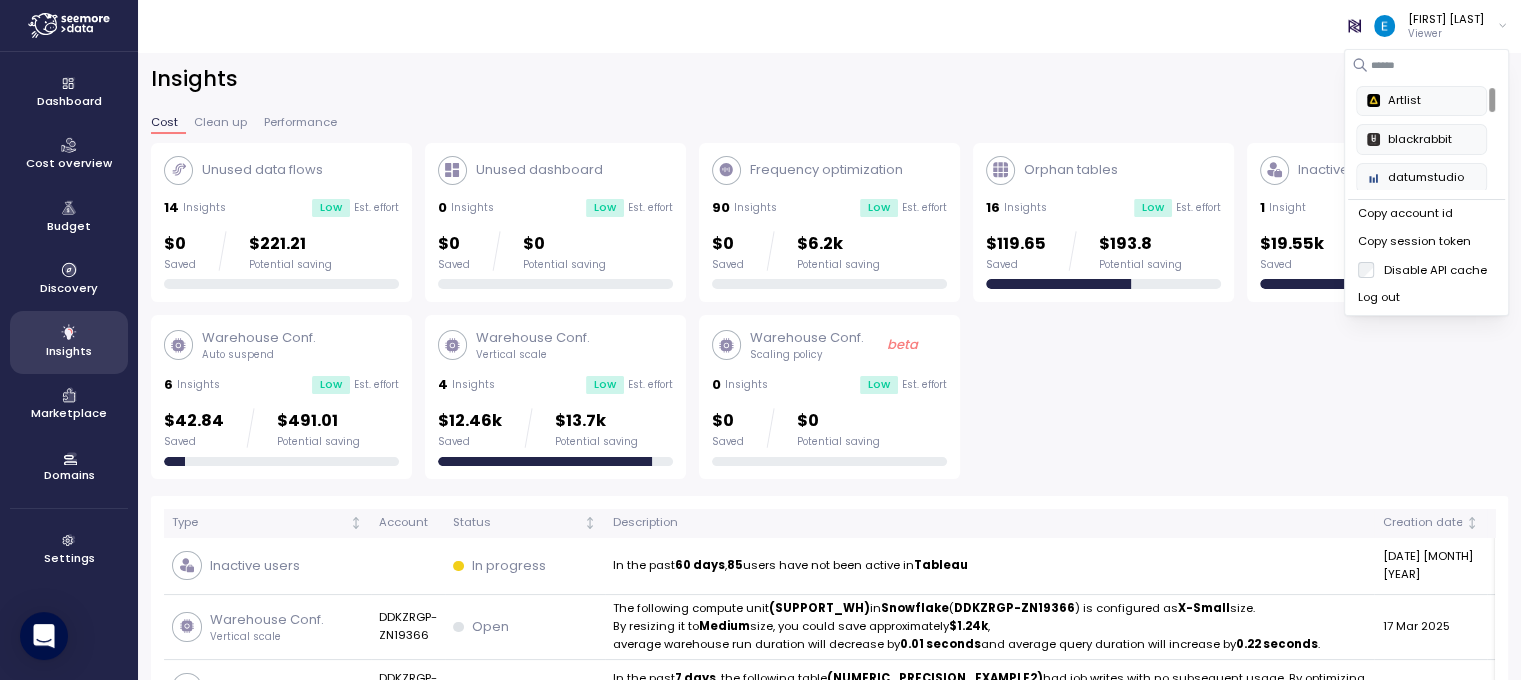 click 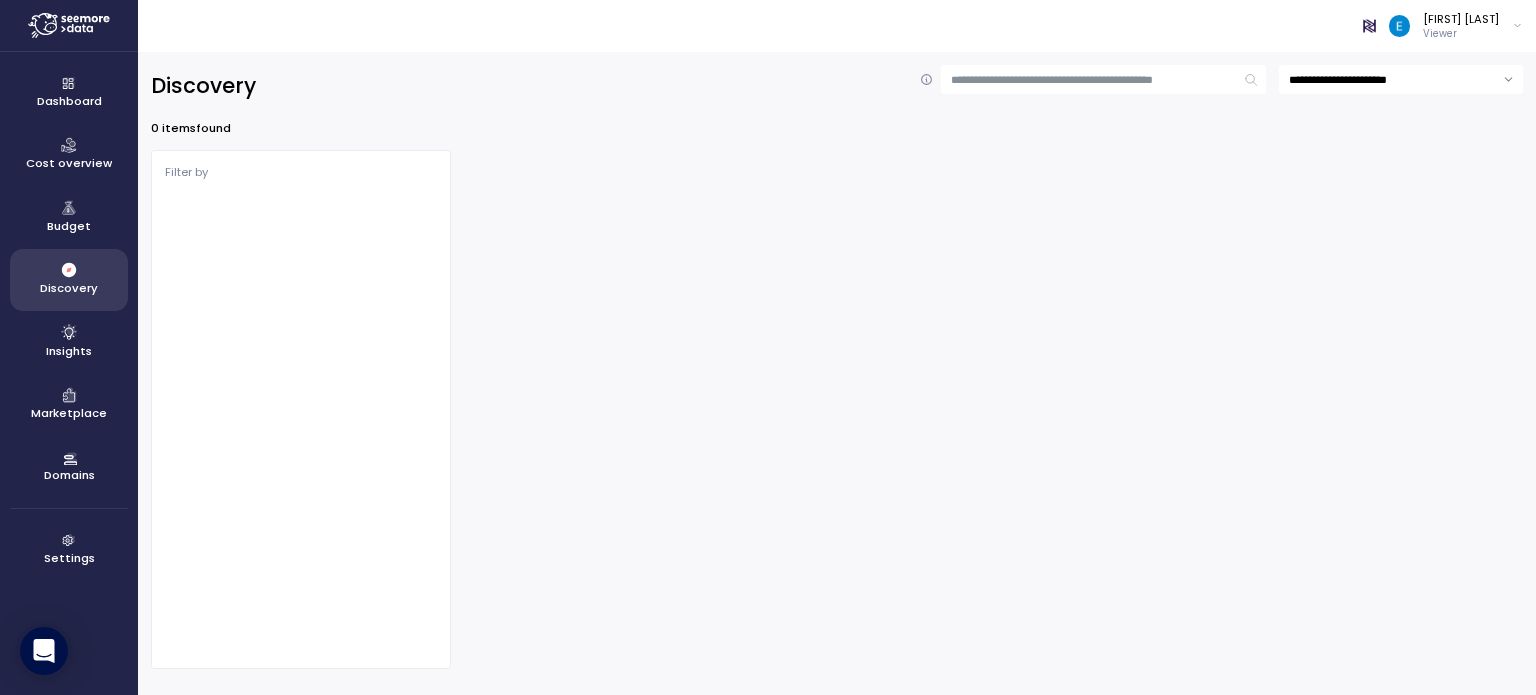 click on "Cost overview" at bounding box center (69, 155) 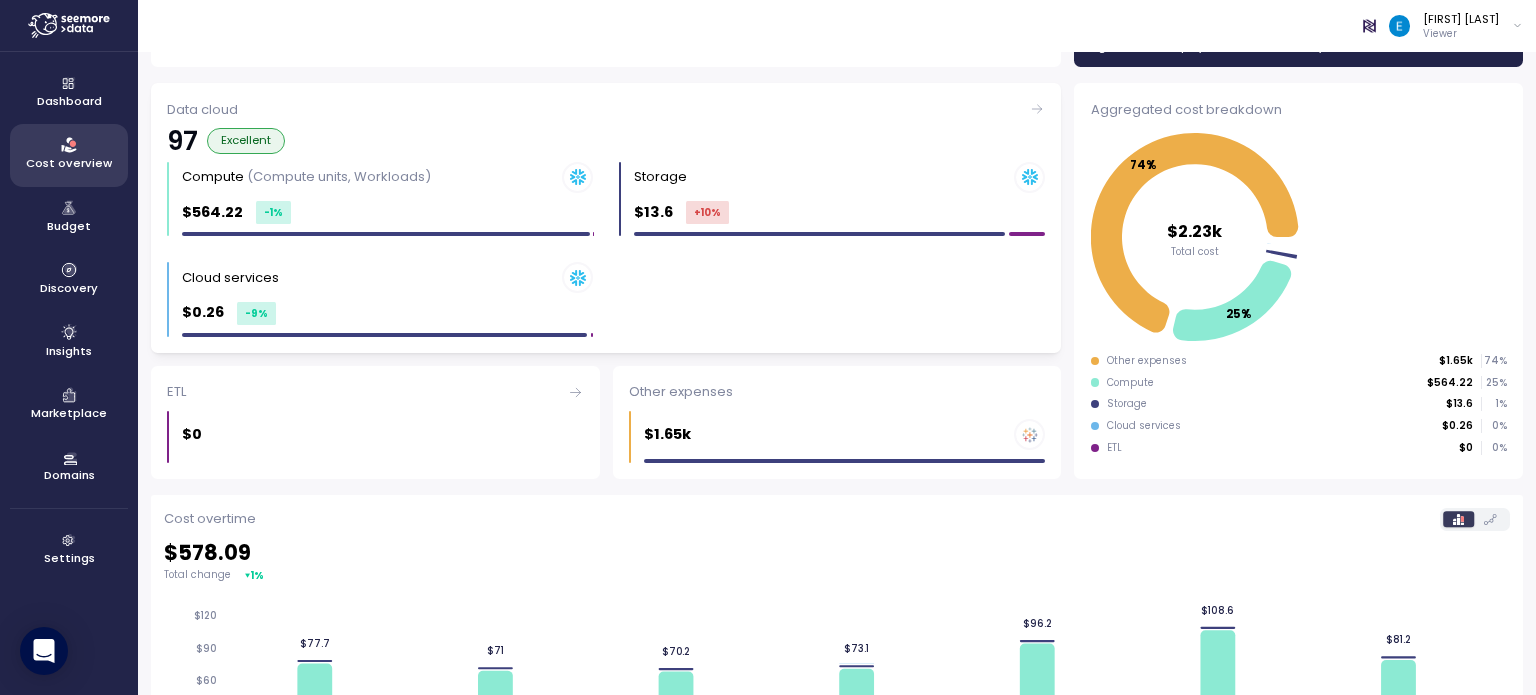 scroll, scrollTop: 100, scrollLeft: 0, axis: vertical 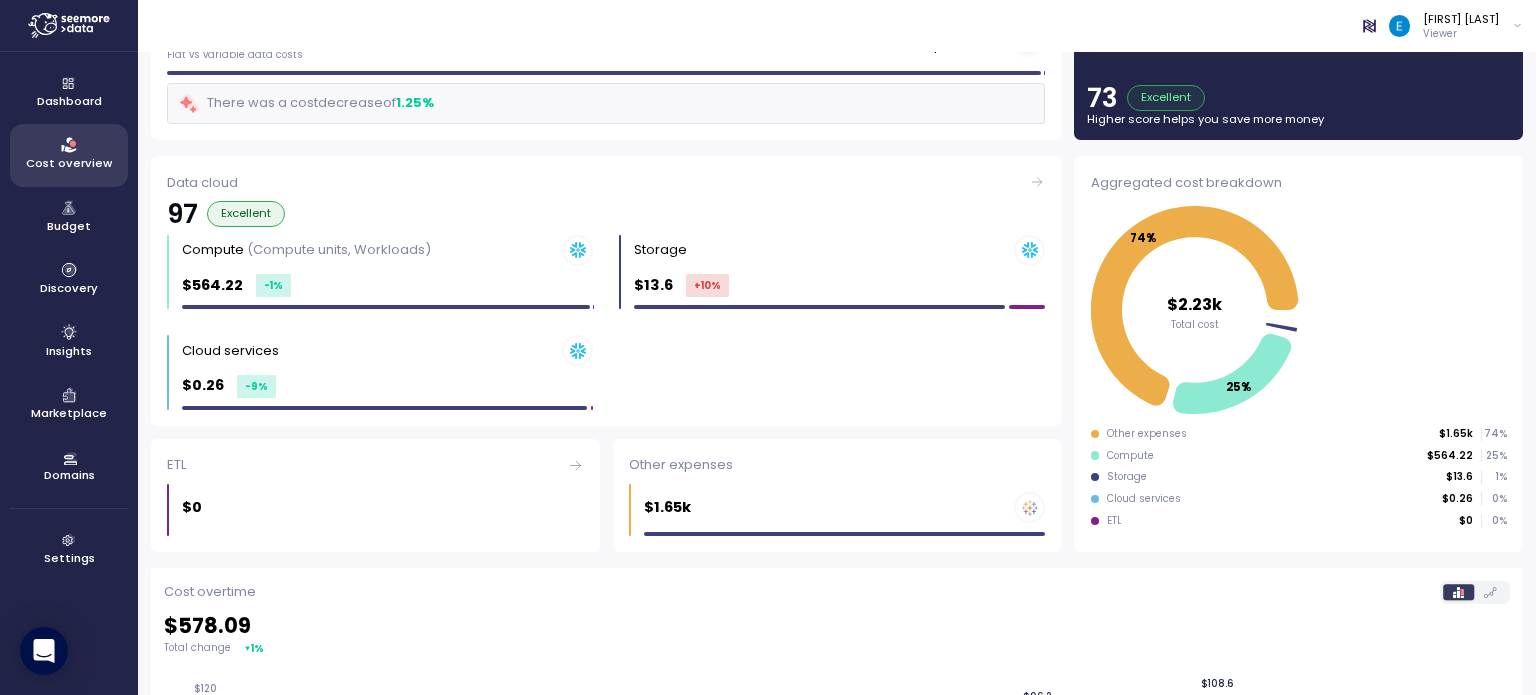 click 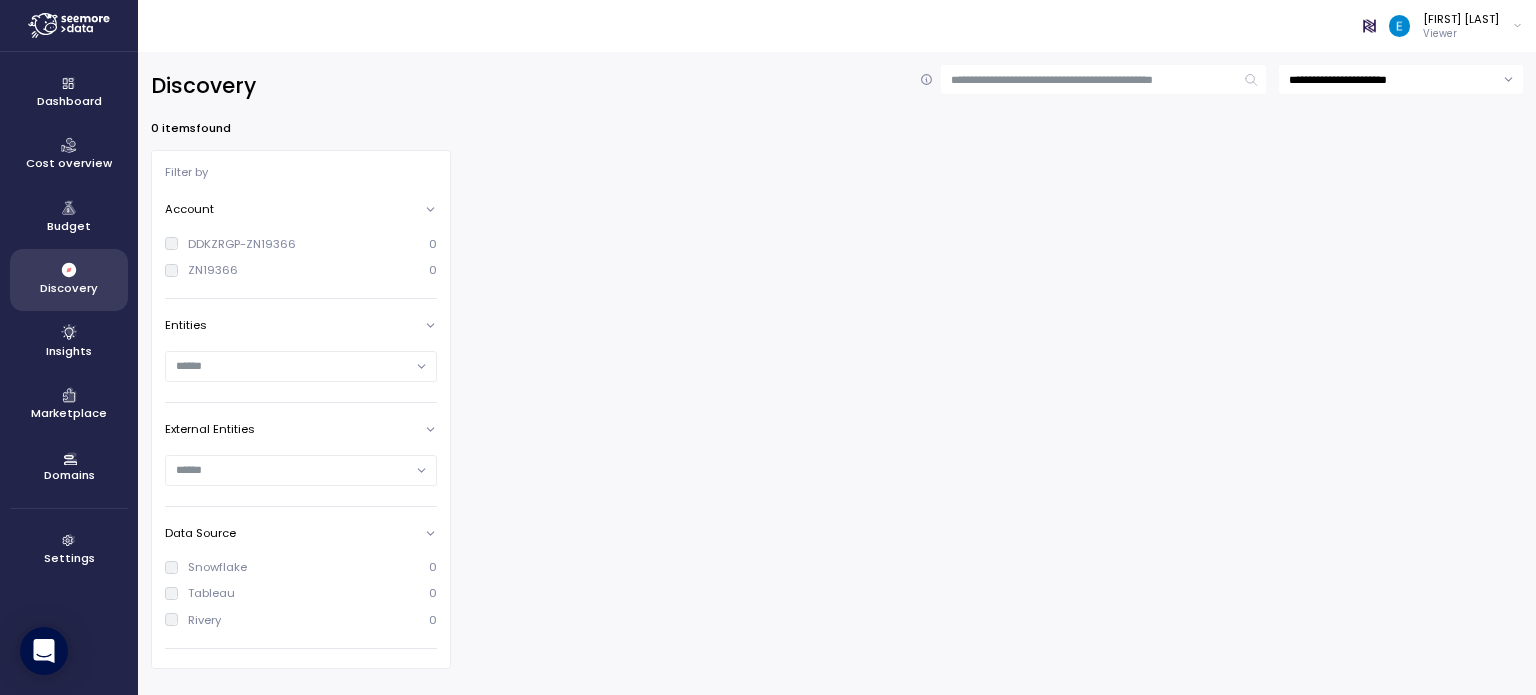 scroll, scrollTop: 0, scrollLeft: 0, axis: both 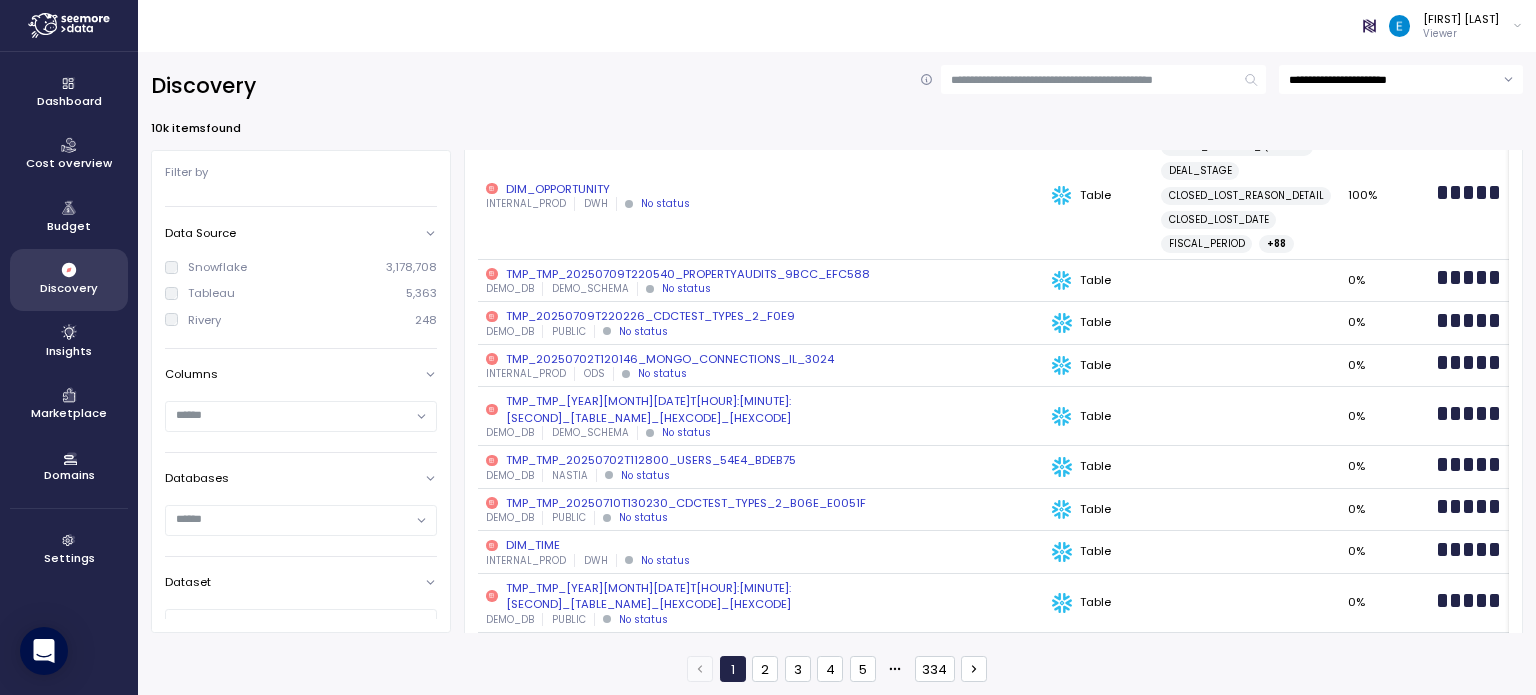 click on "[FIRST] [LAST] Viewer" at bounding box center [848, 26] 